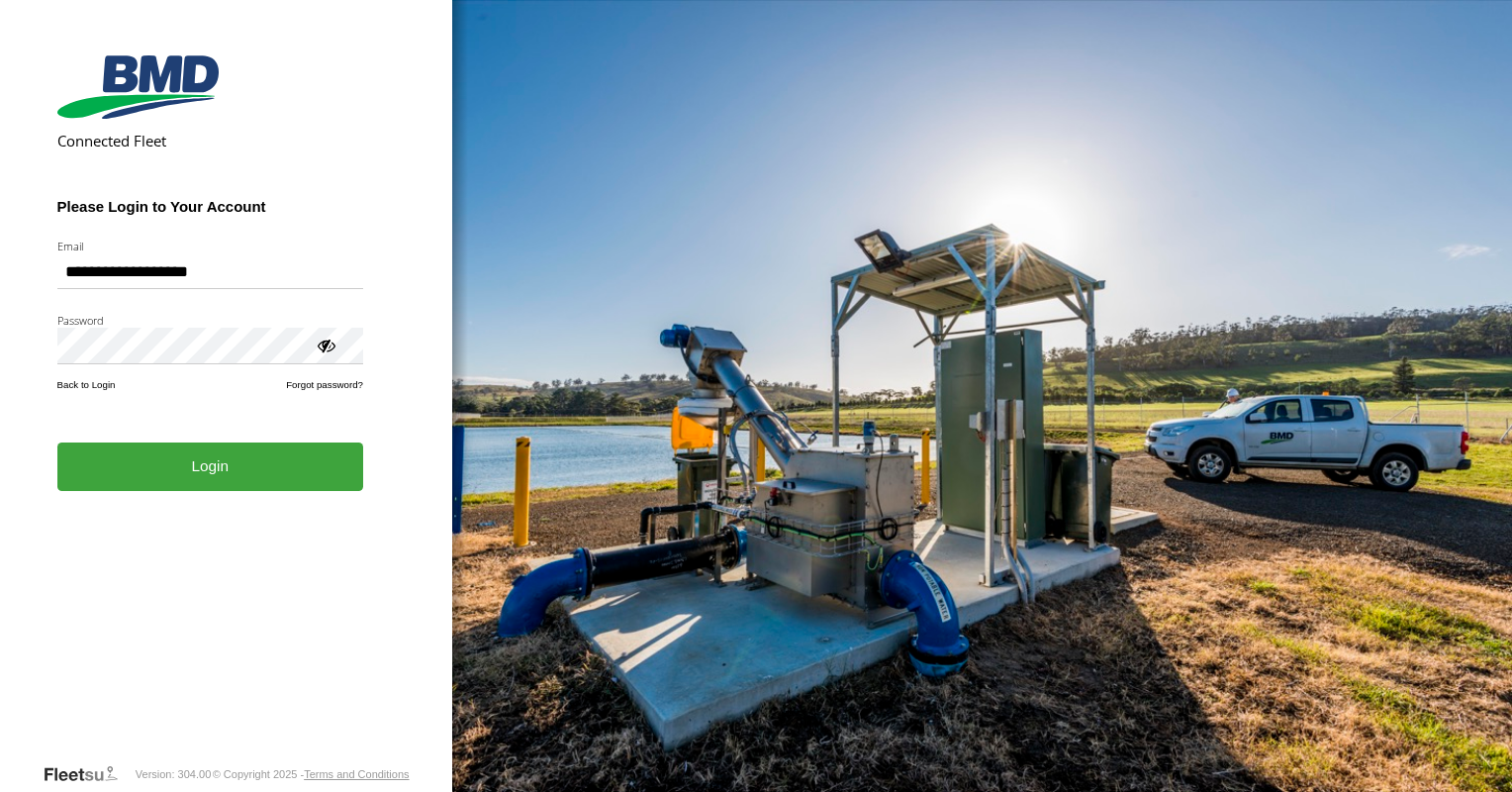 scroll, scrollTop: 0, scrollLeft: 0, axis: both 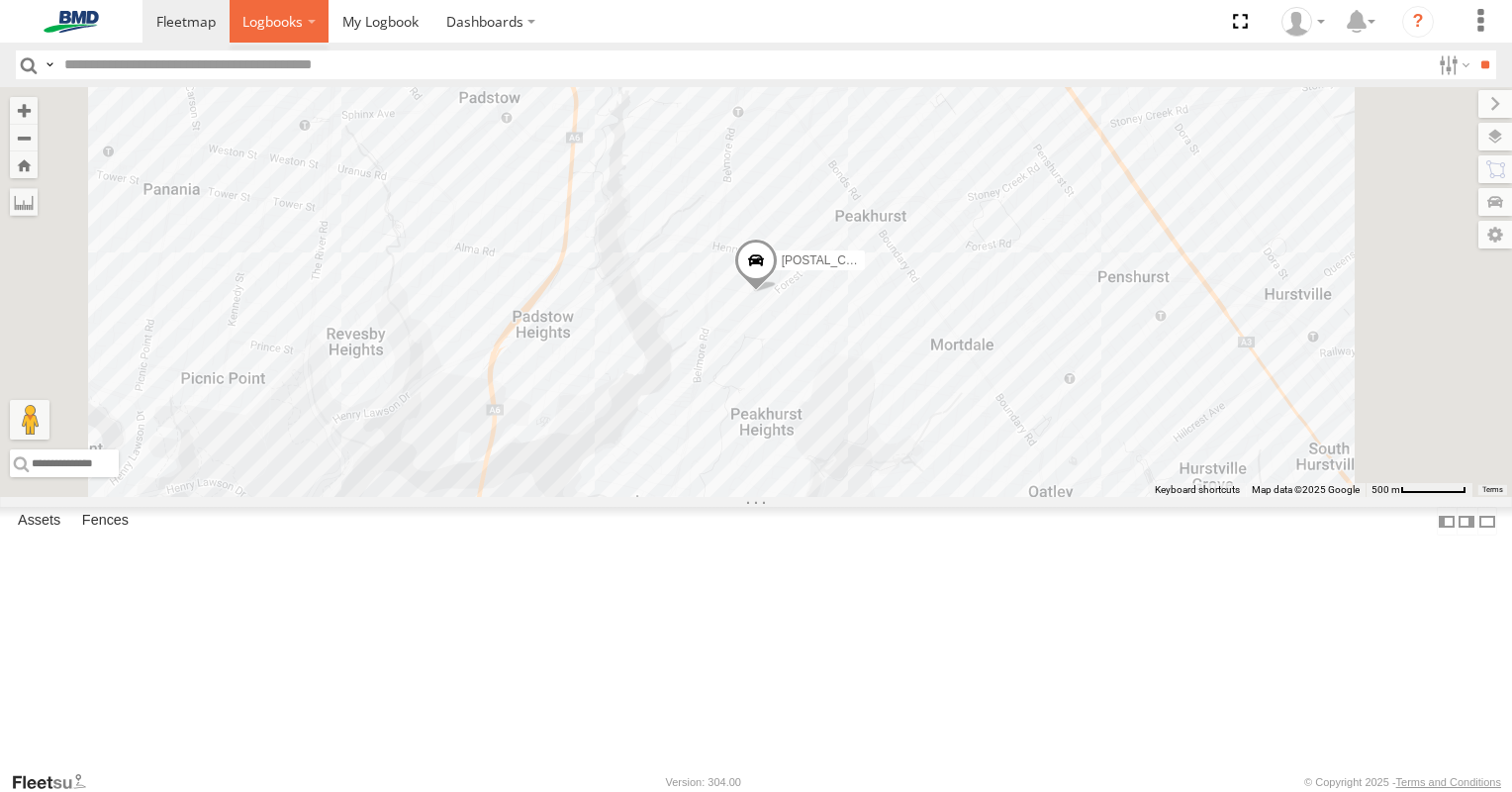 click at bounding box center (272, 21) 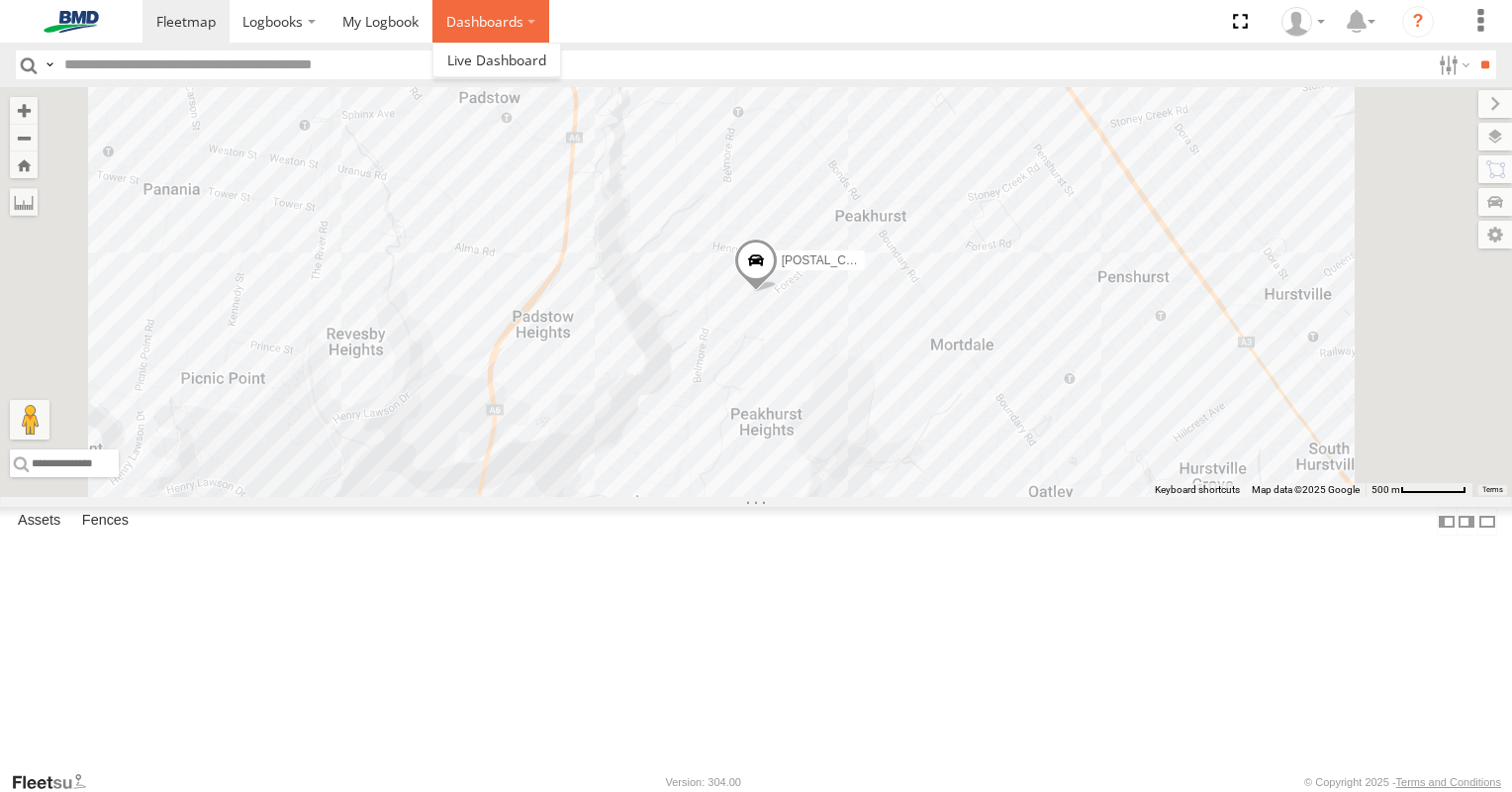 click on "Dashboards" at bounding box center [491, 21] 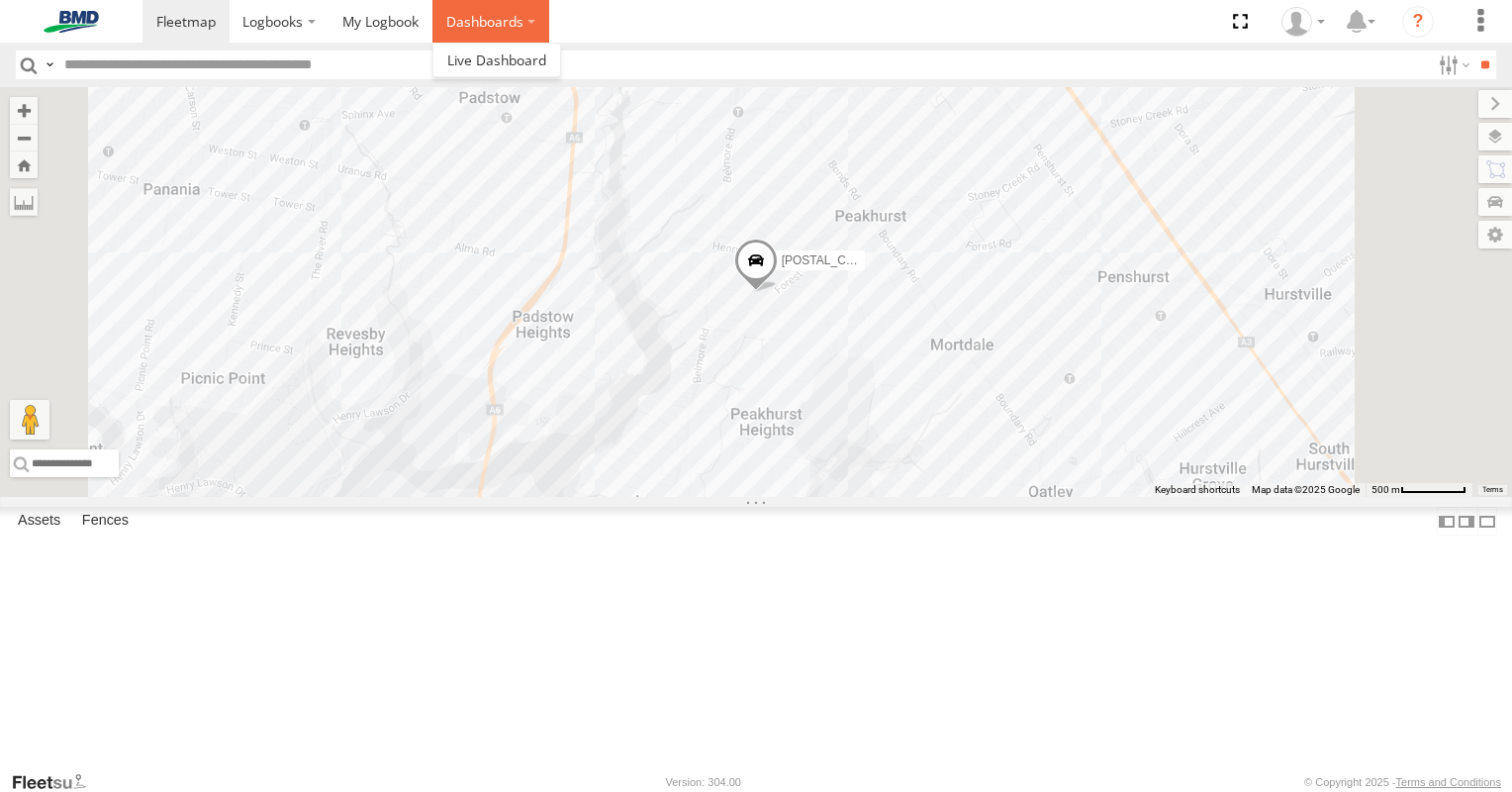 click on "Dashboards" at bounding box center [491, 21] 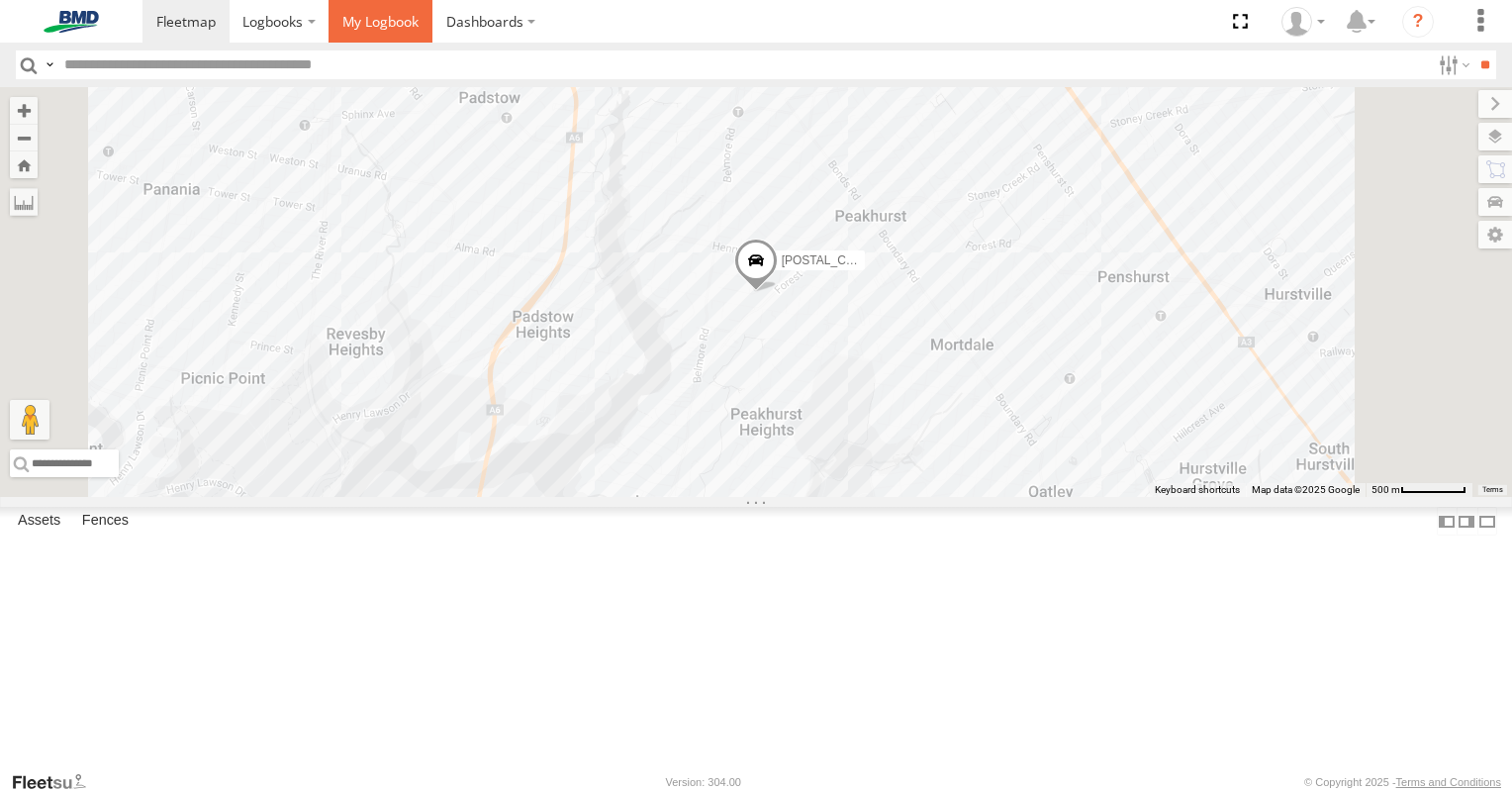 click at bounding box center [380, 21] 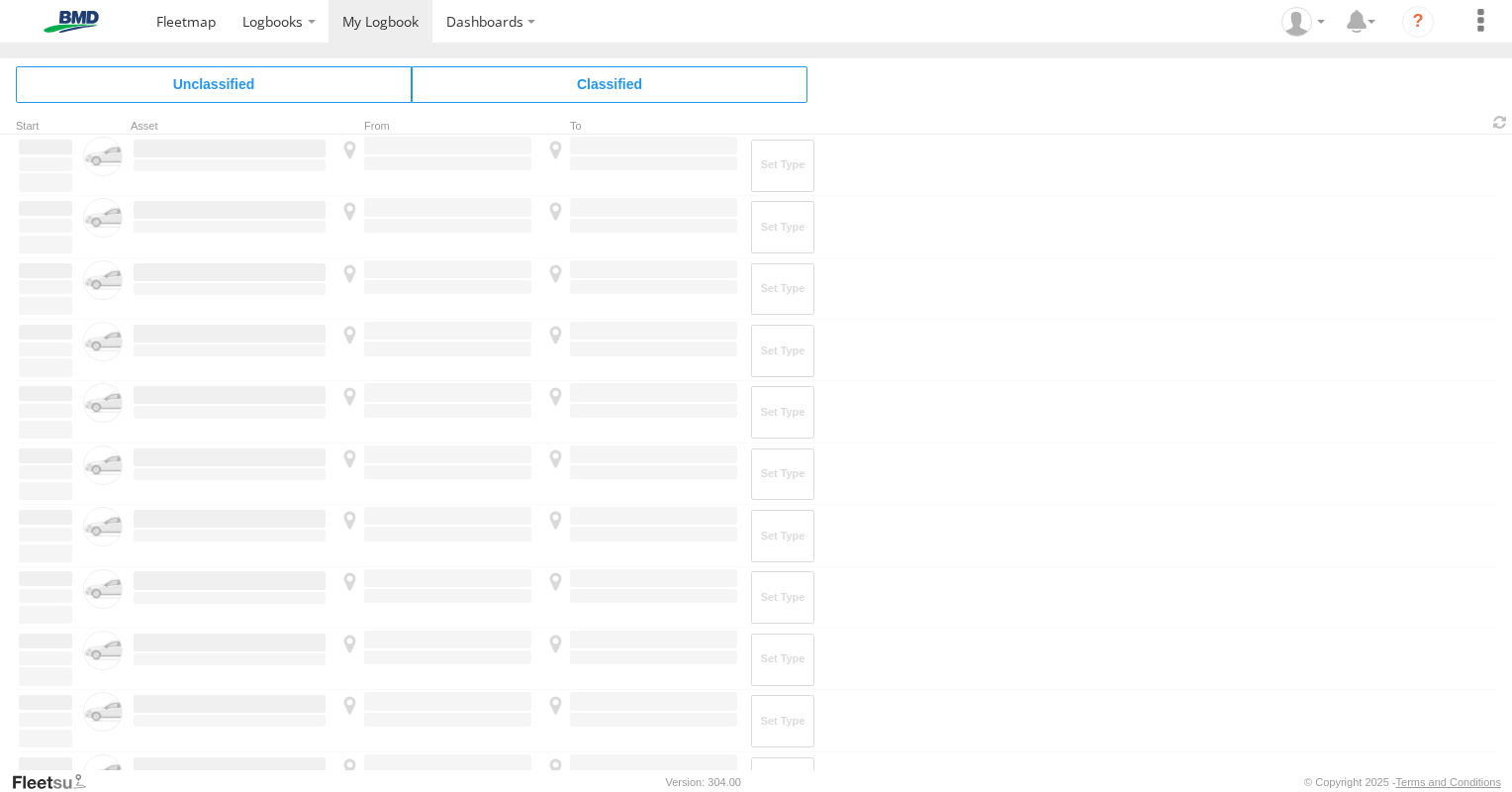 scroll, scrollTop: 0, scrollLeft: 0, axis: both 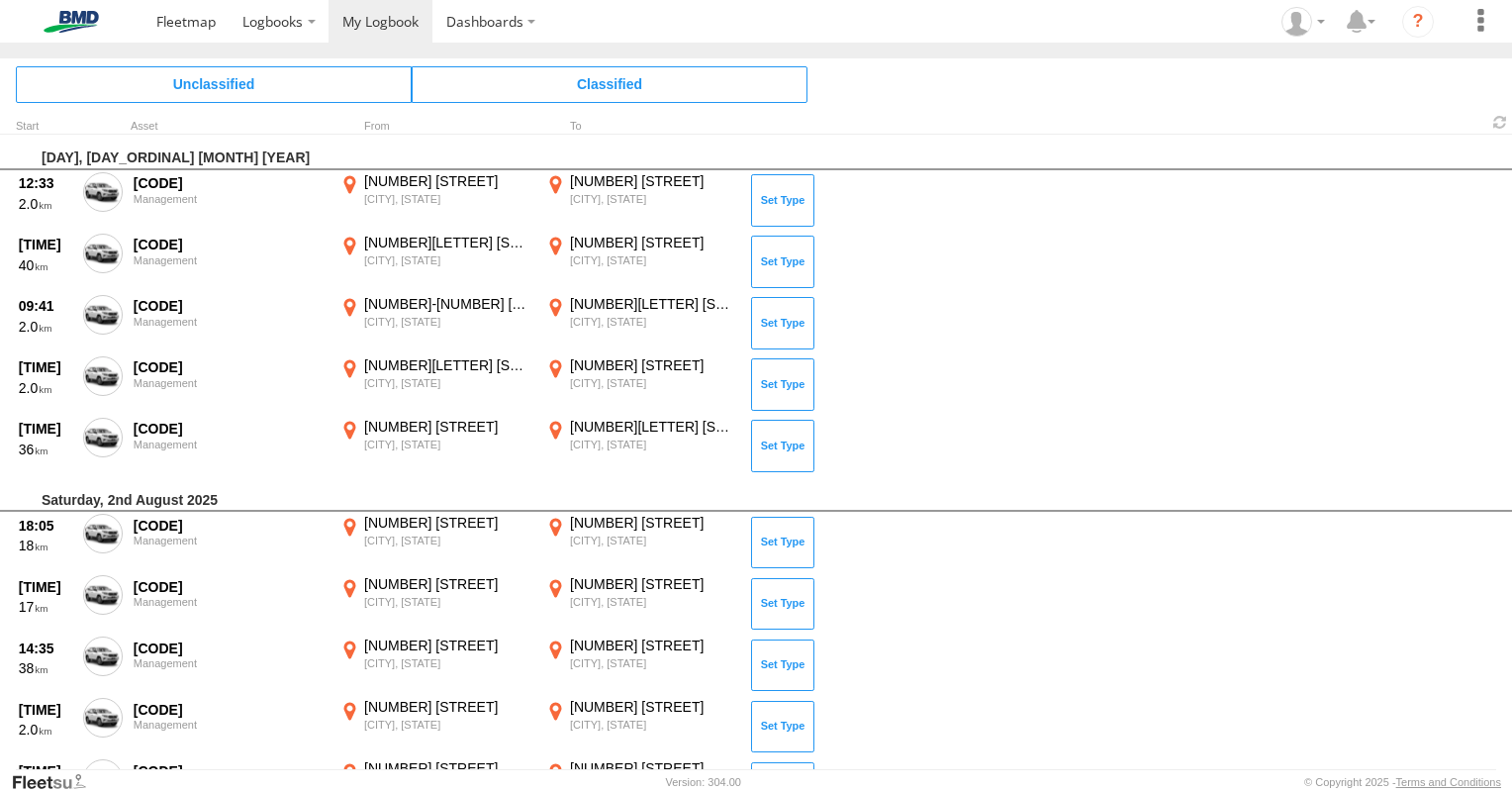 drag, startPoint x: 109, startPoint y: 192, endPoint x: 107, endPoint y: 202, distance: 10.198039 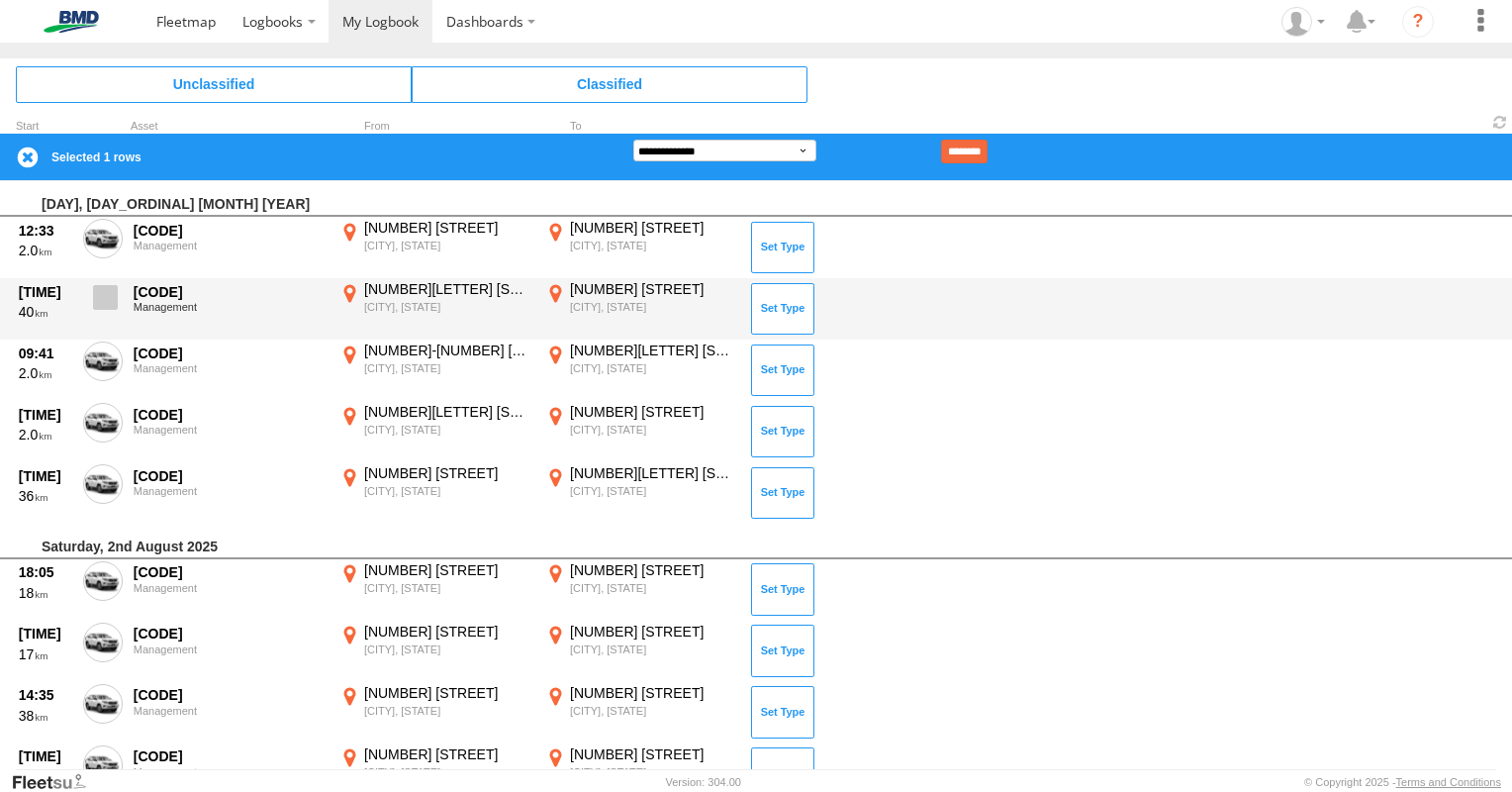 drag, startPoint x: 109, startPoint y: 293, endPoint x: 96, endPoint y: 321, distance: 30.870698 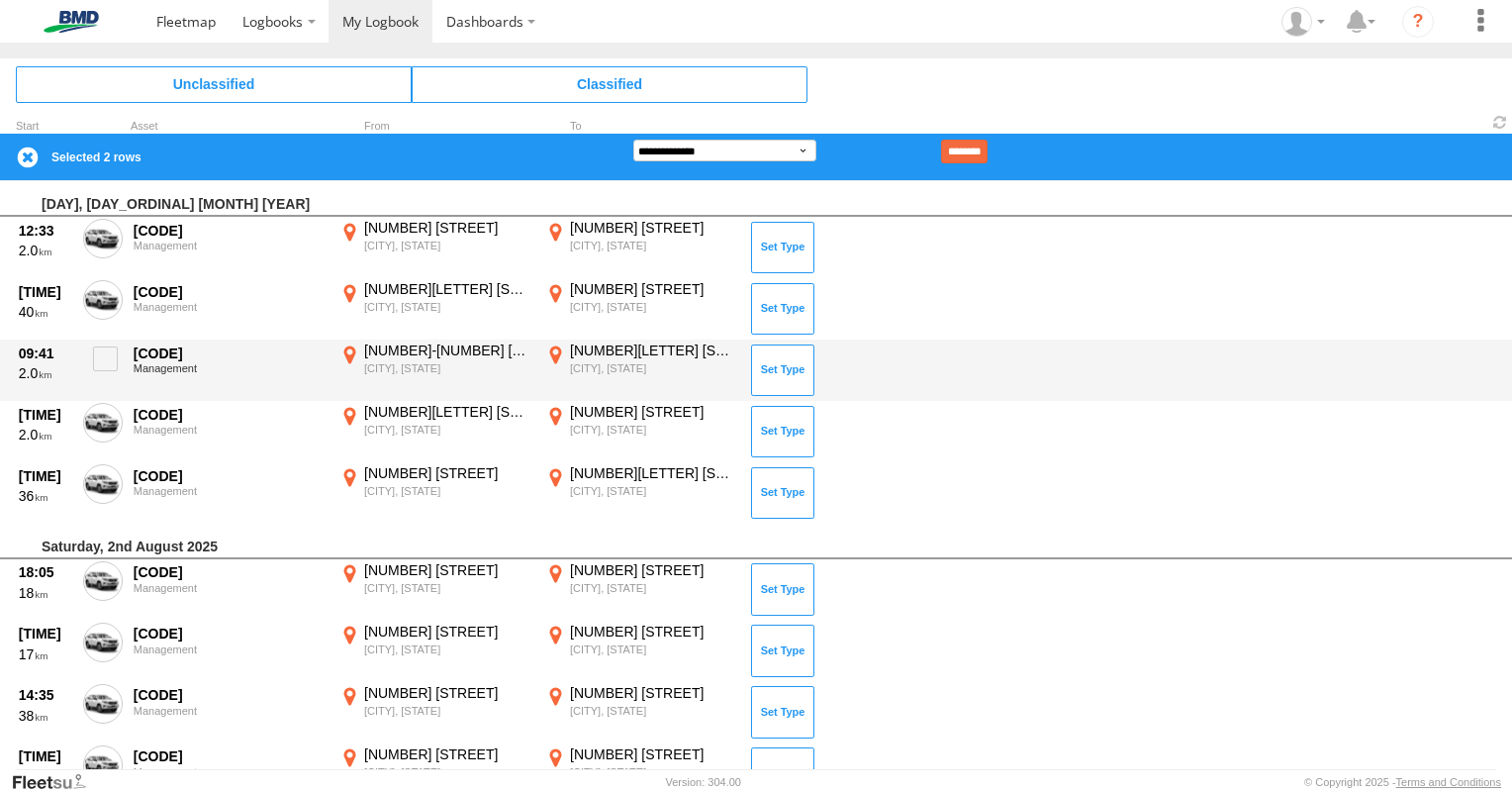 drag, startPoint x: 110, startPoint y: 362, endPoint x: 103, endPoint y: 395, distance: 33.734256 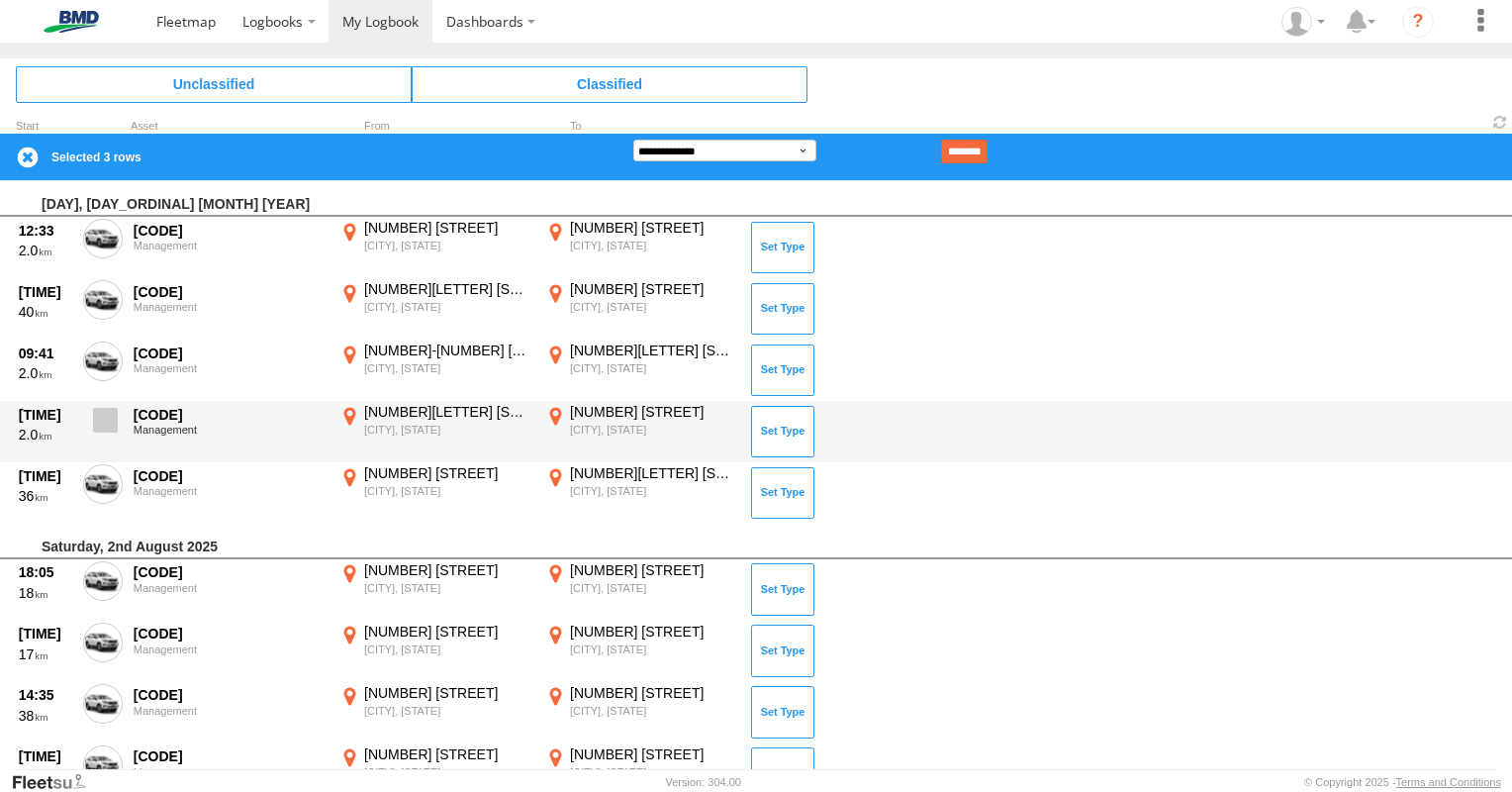 drag, startPoint x: 109, startPoint y: 422, endPoint x: 107, endPoint y: 440, distance: 18.11077 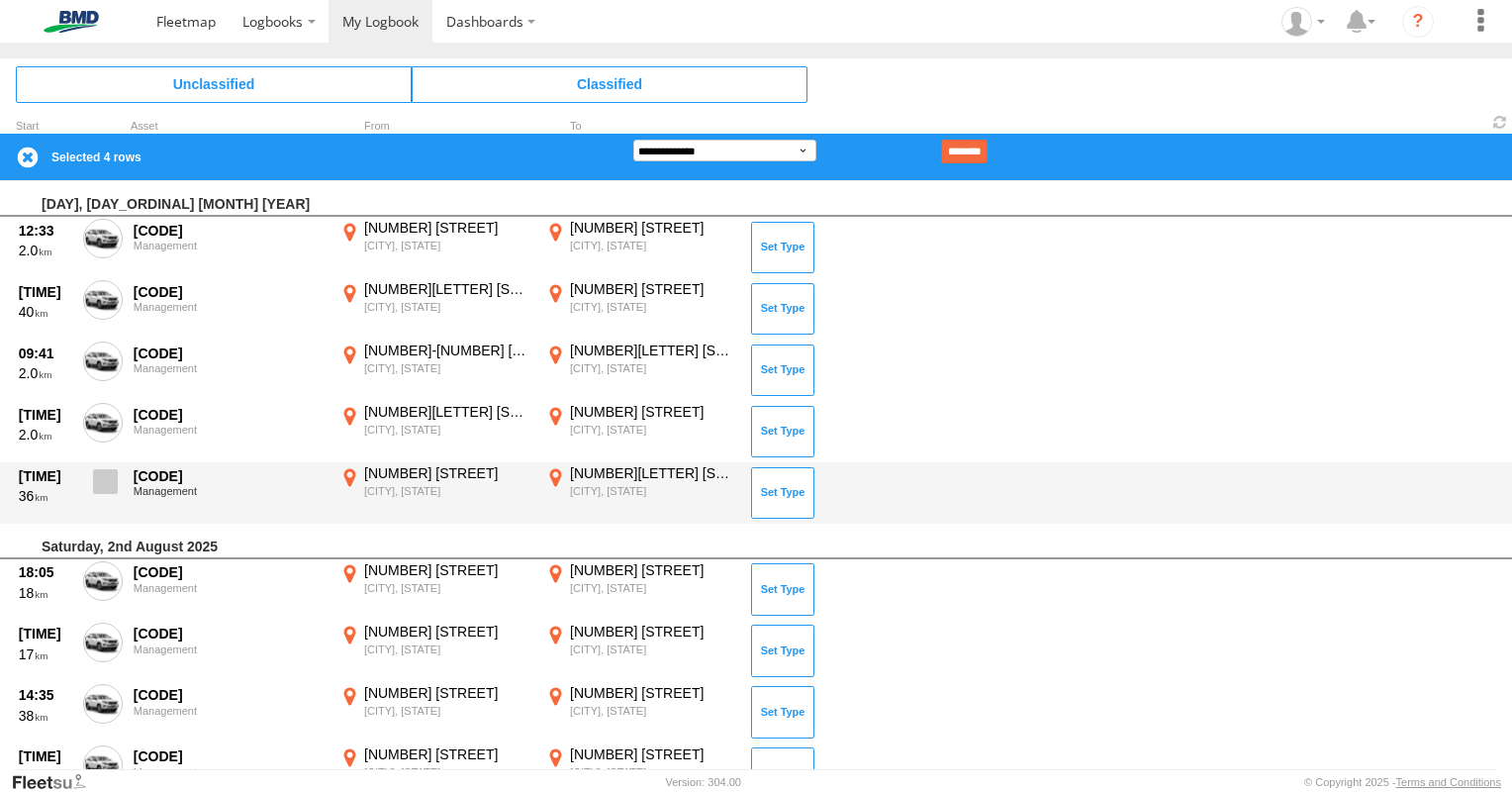 click at bounding box center [103, 487] 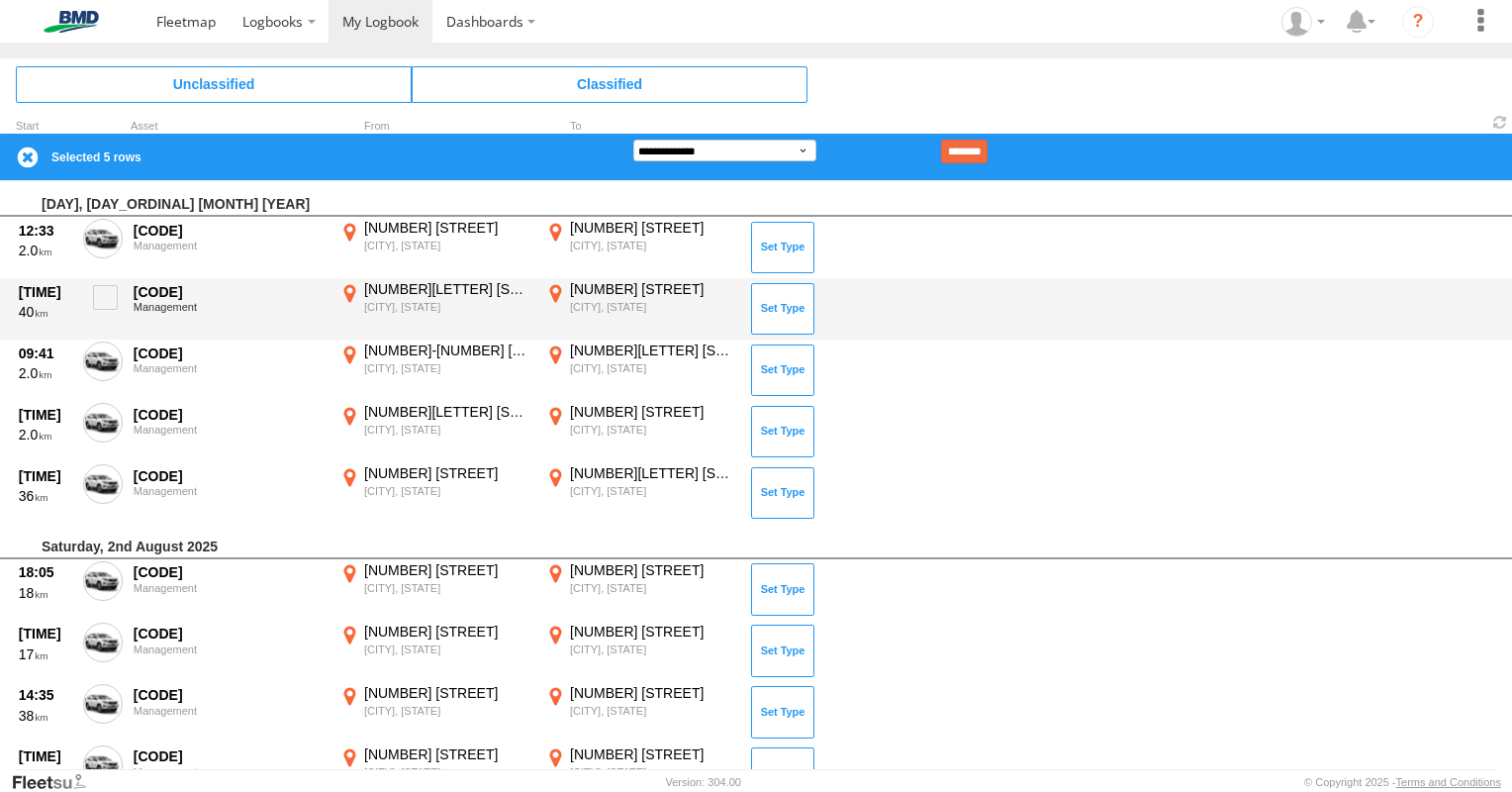 scroll, scrollTop: 396, scrollLeft: 0, axis: vertical 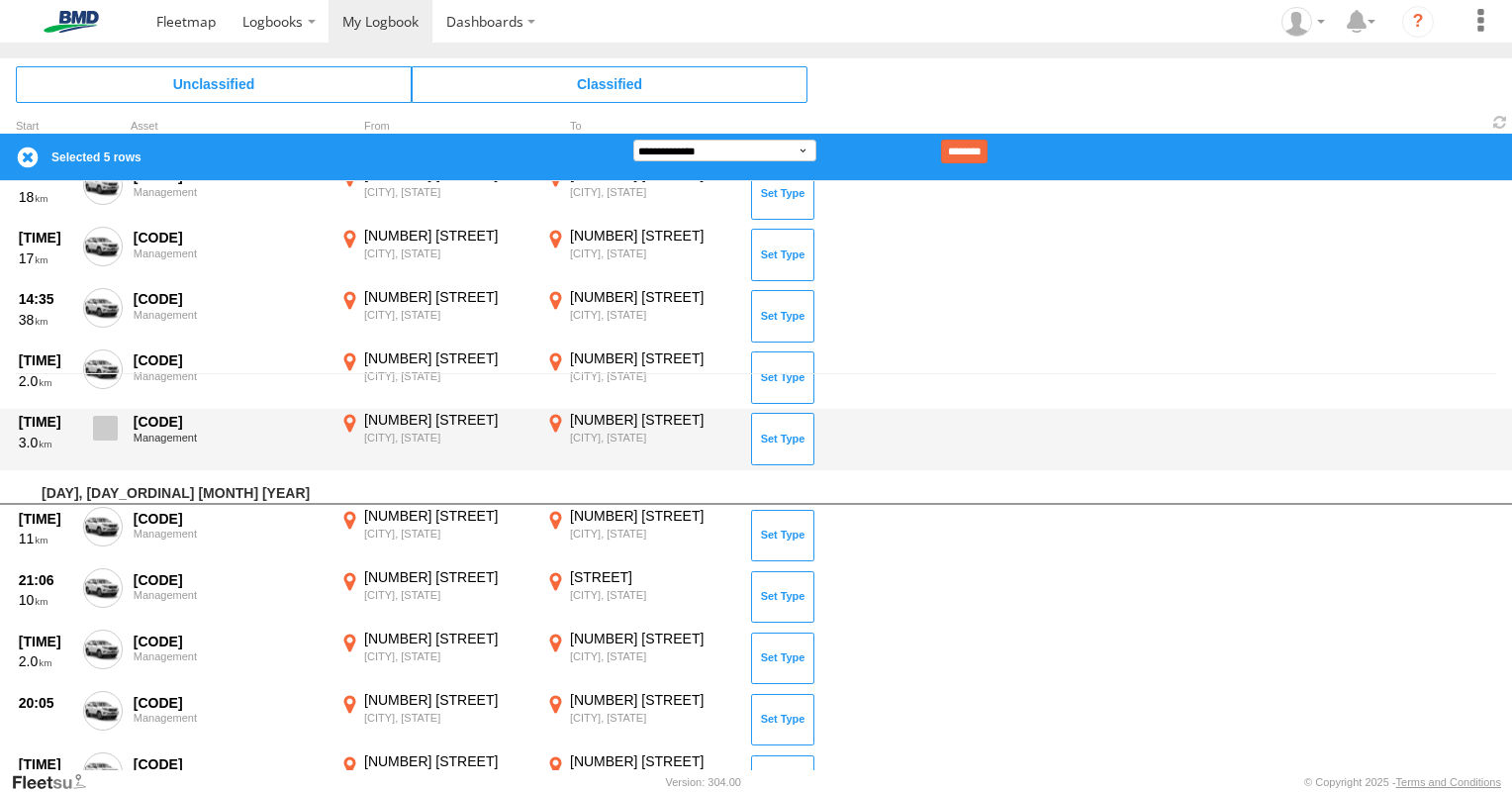 drag, startPoint x: 107, startPoint y: 445, endPoint x: 105, endPoint y: 435, distance: 10.198039 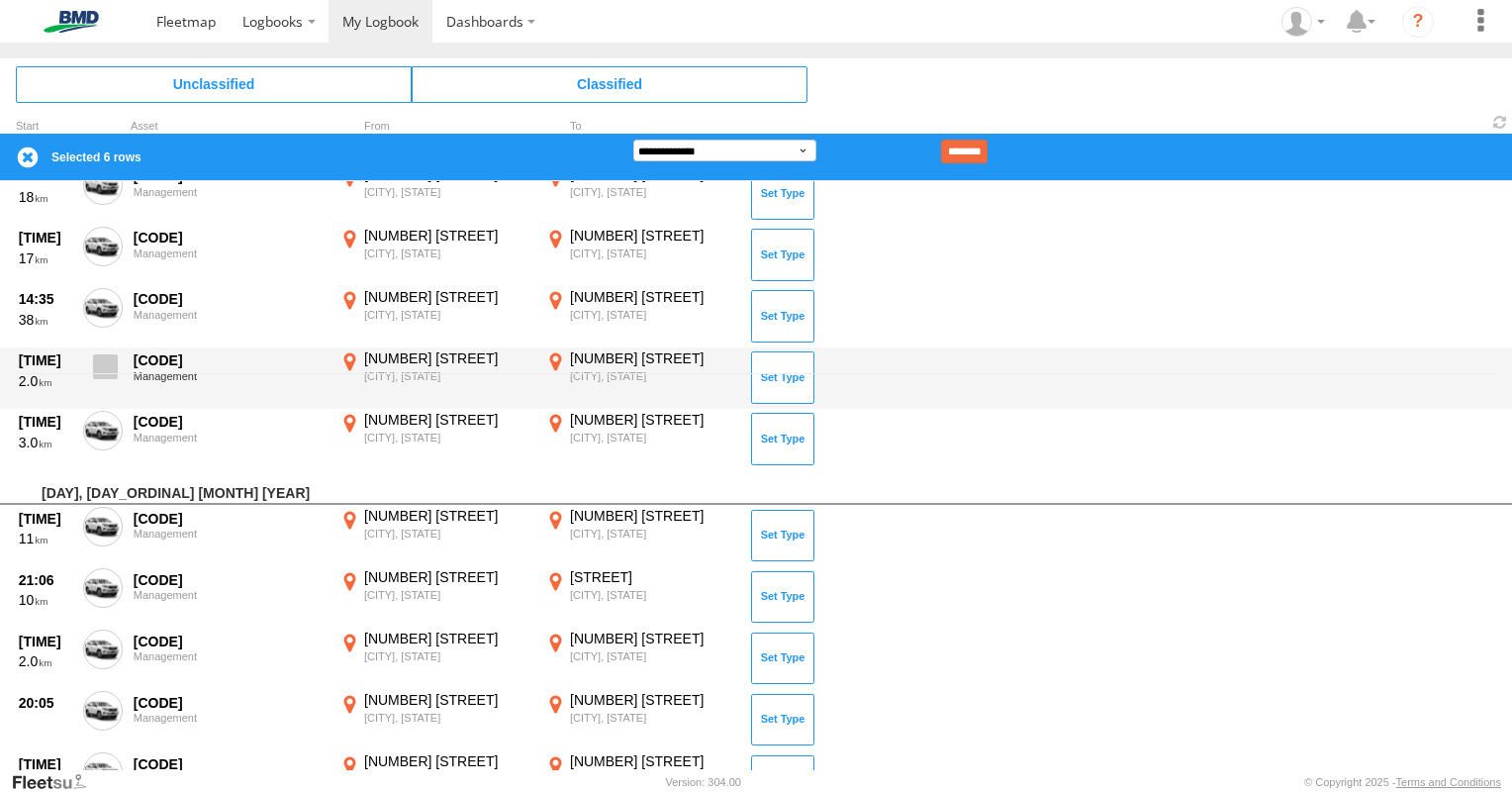 click at bounding box center [105, 366] 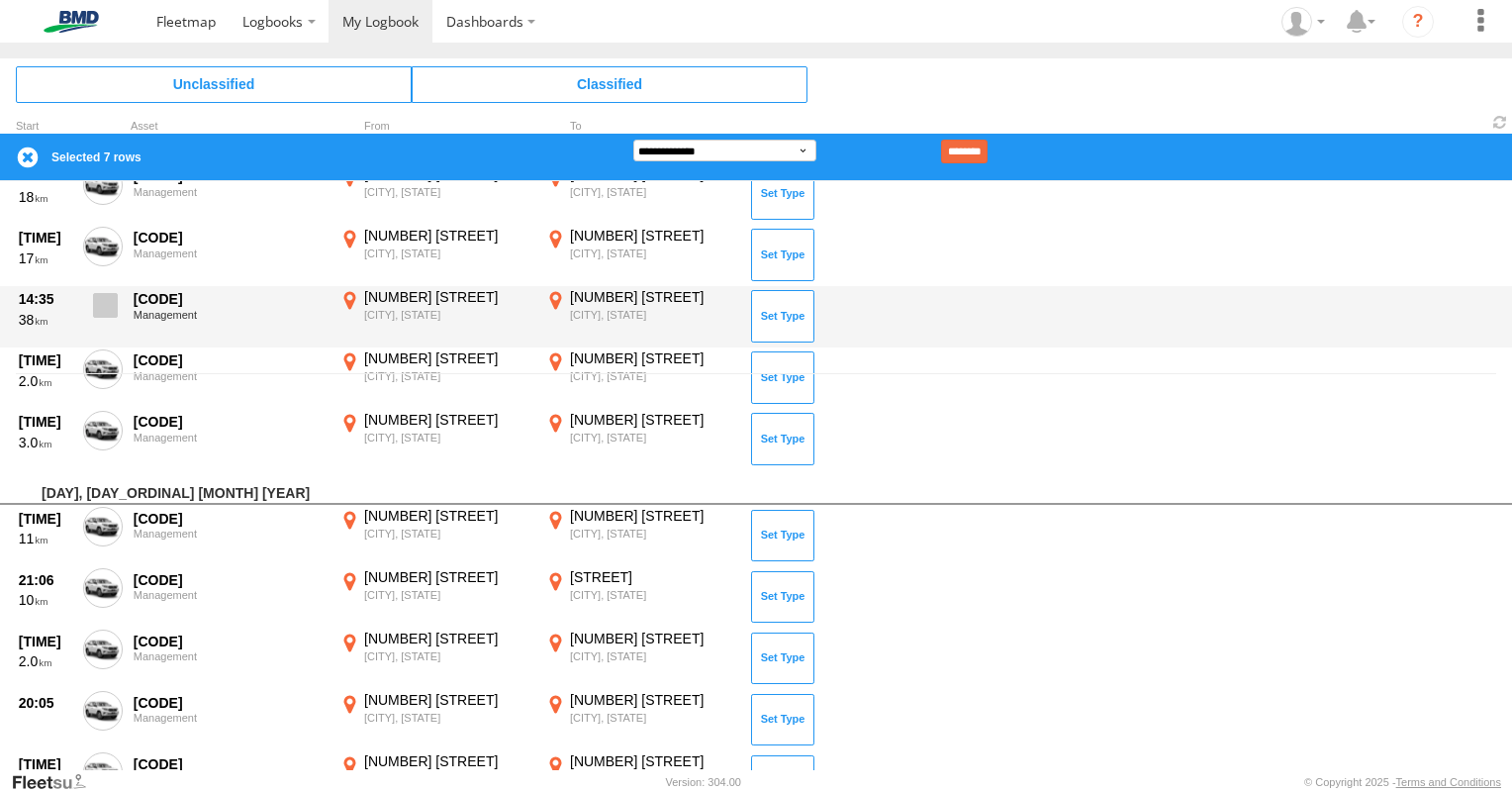 click at bounding box center [105, 305] 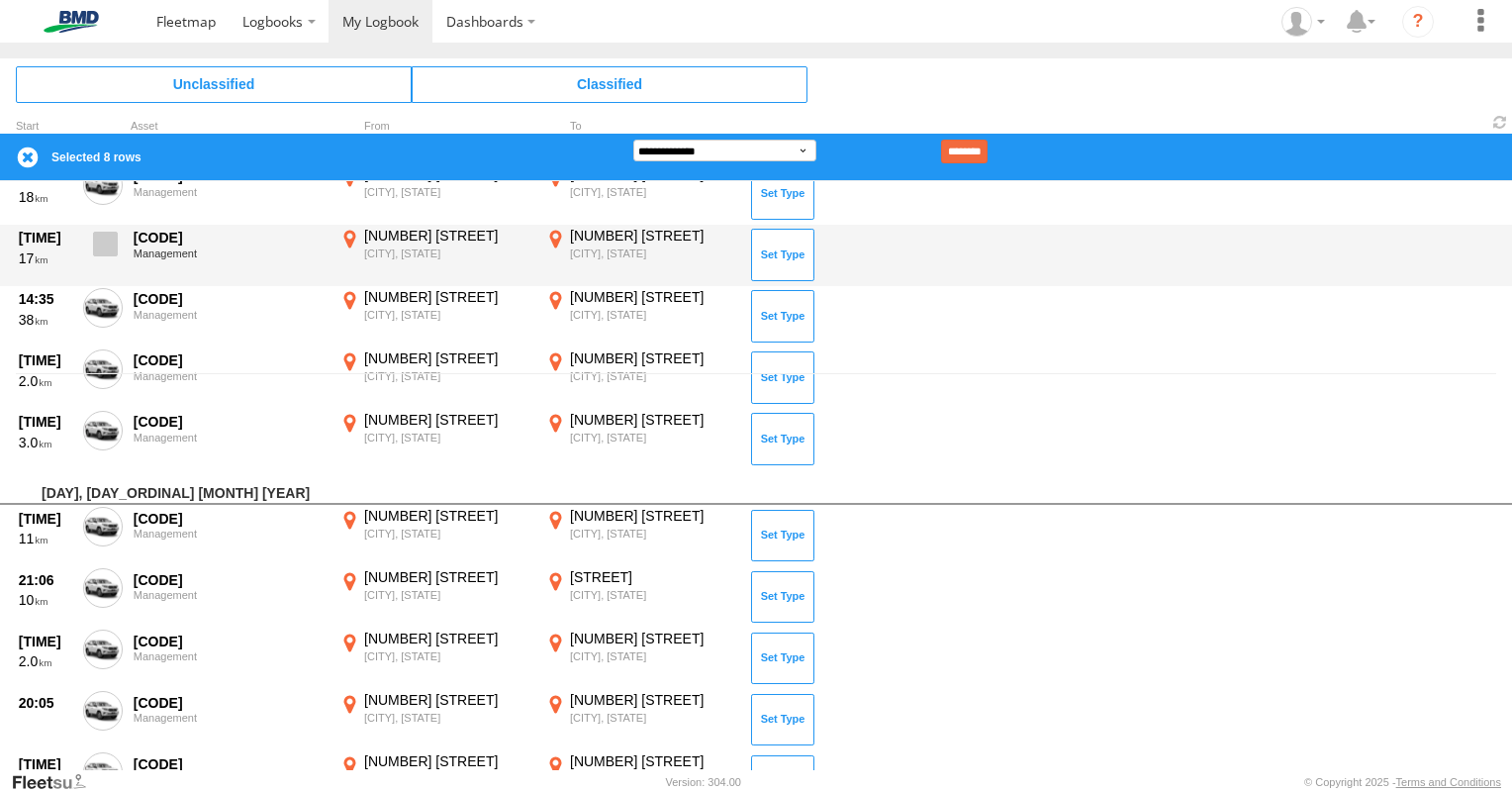click at bounding box center [105, 244] 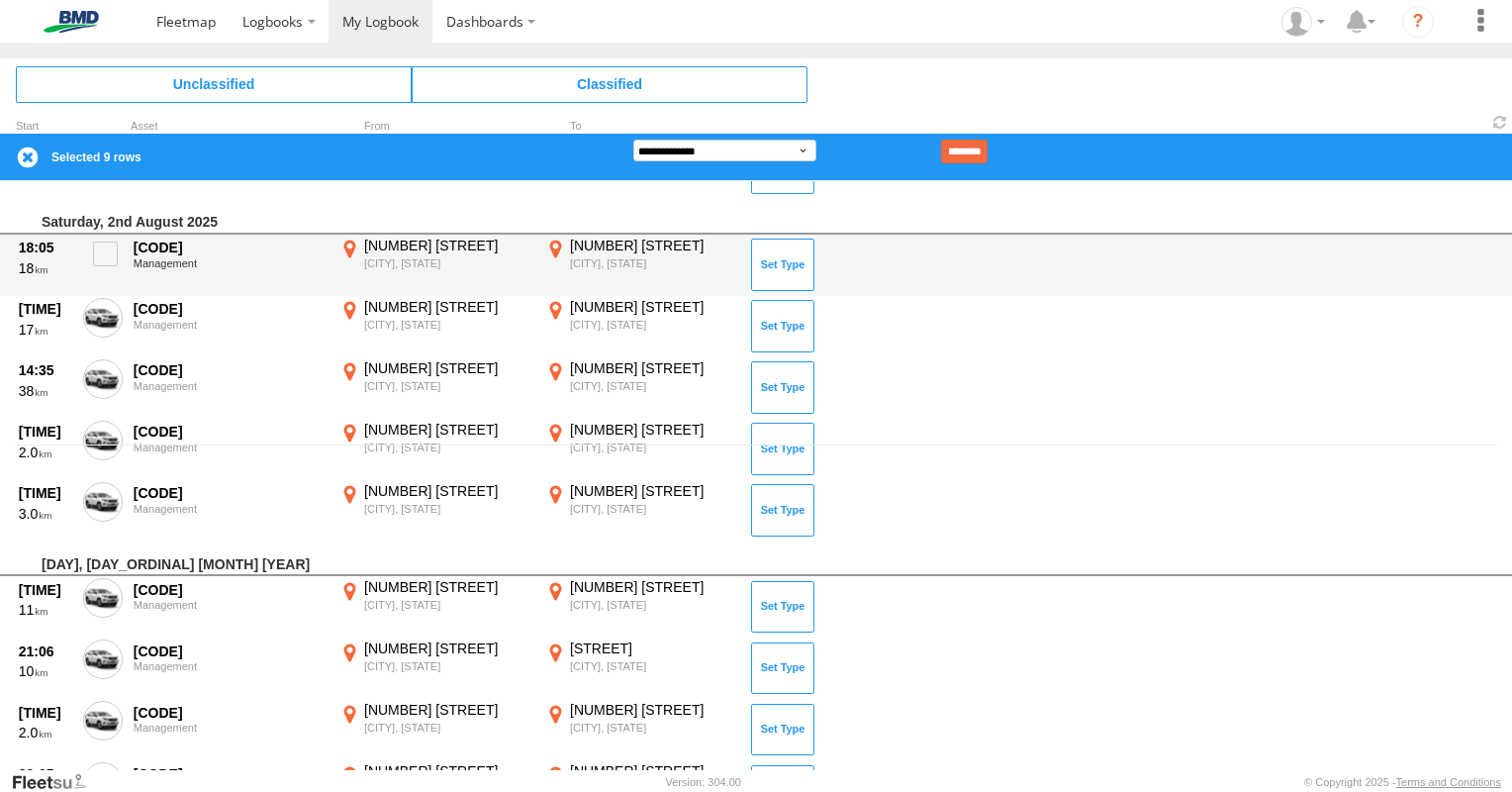 scroll, scrollTop: 297, scrollLeft: 0, axis: vertical 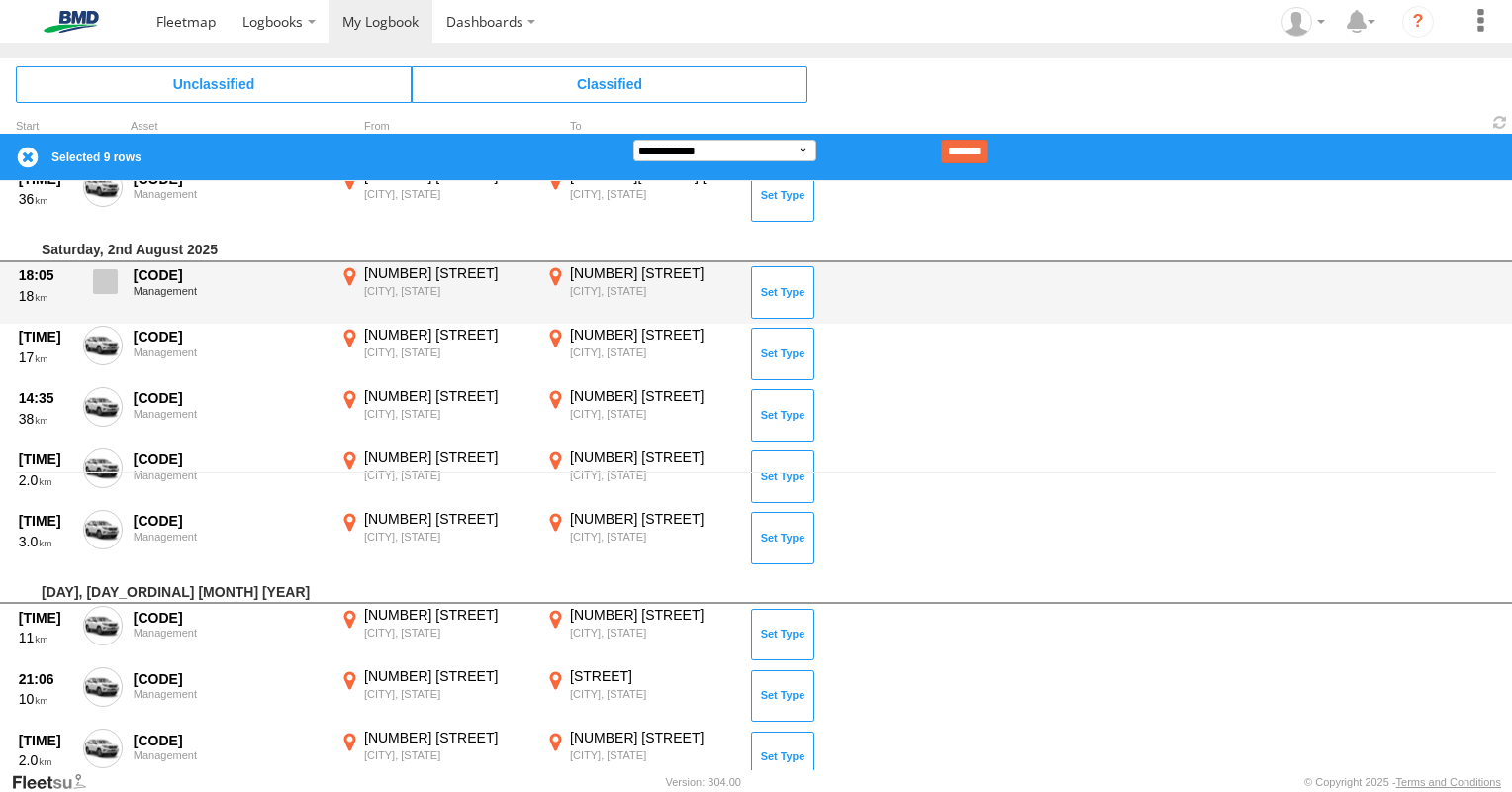 click at bounding box center (105, 281) 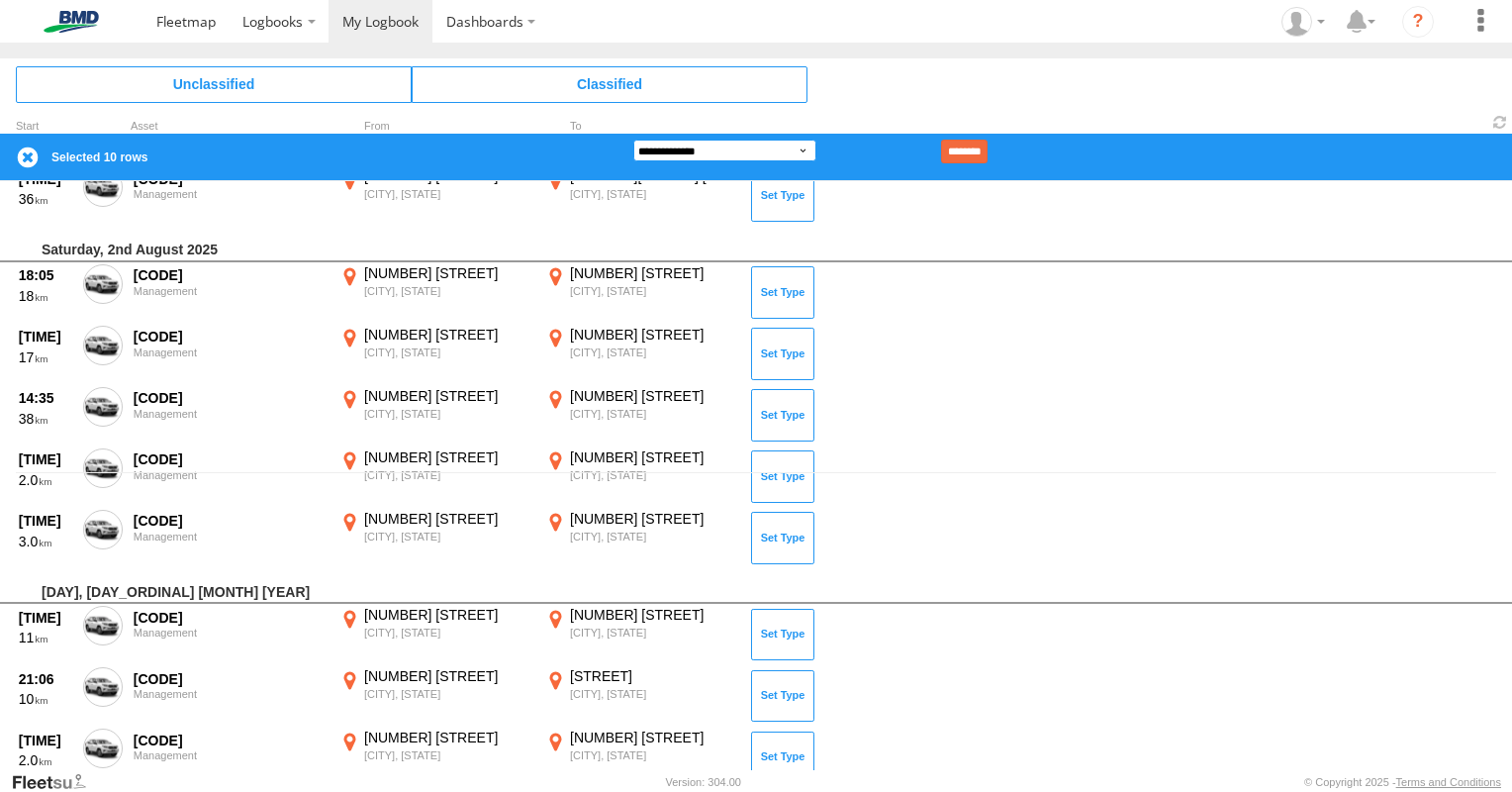 click on "**********" at bounding box center [724, 150] 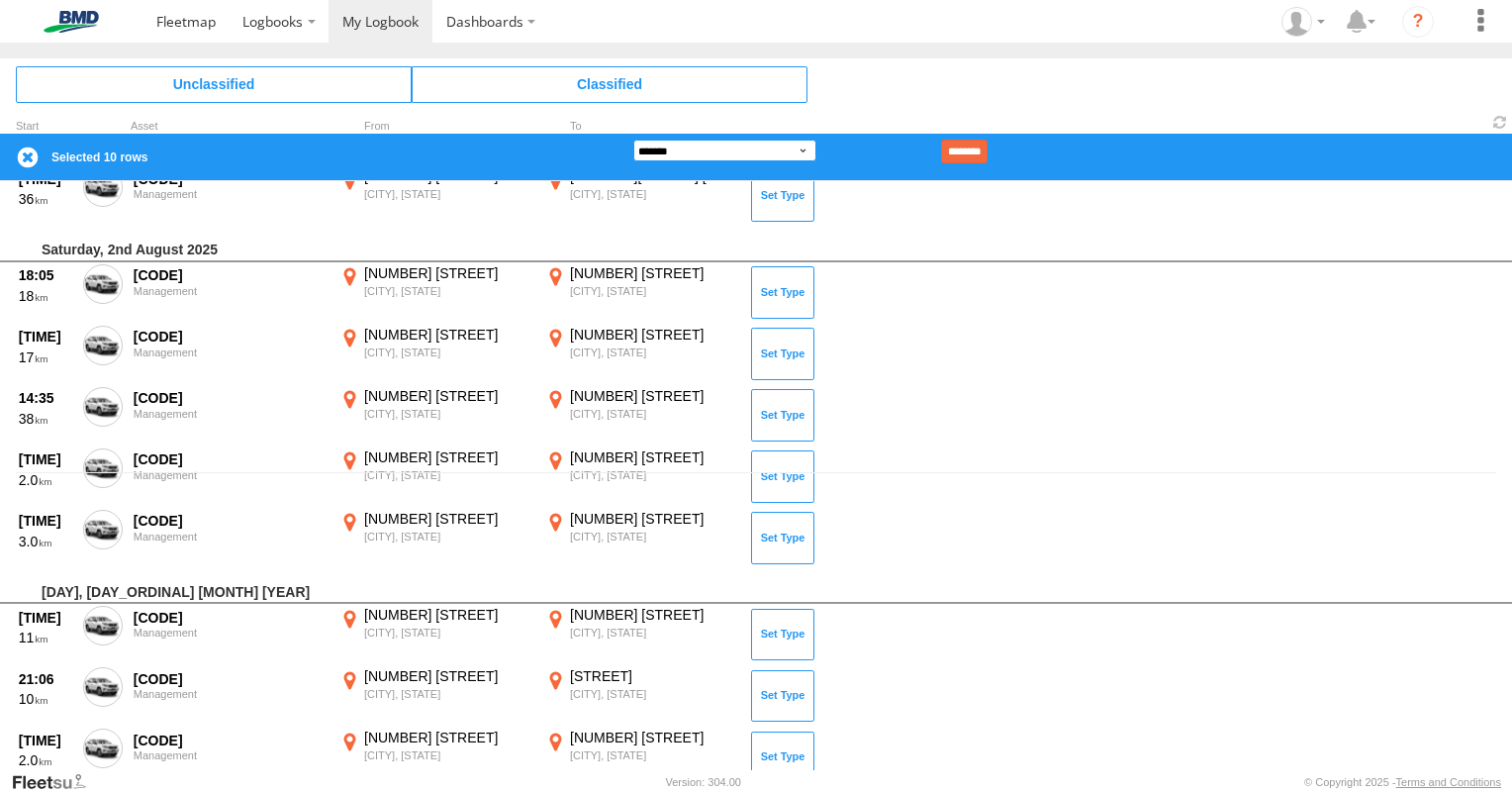 click on "**********" at bounding box center [724, 150] 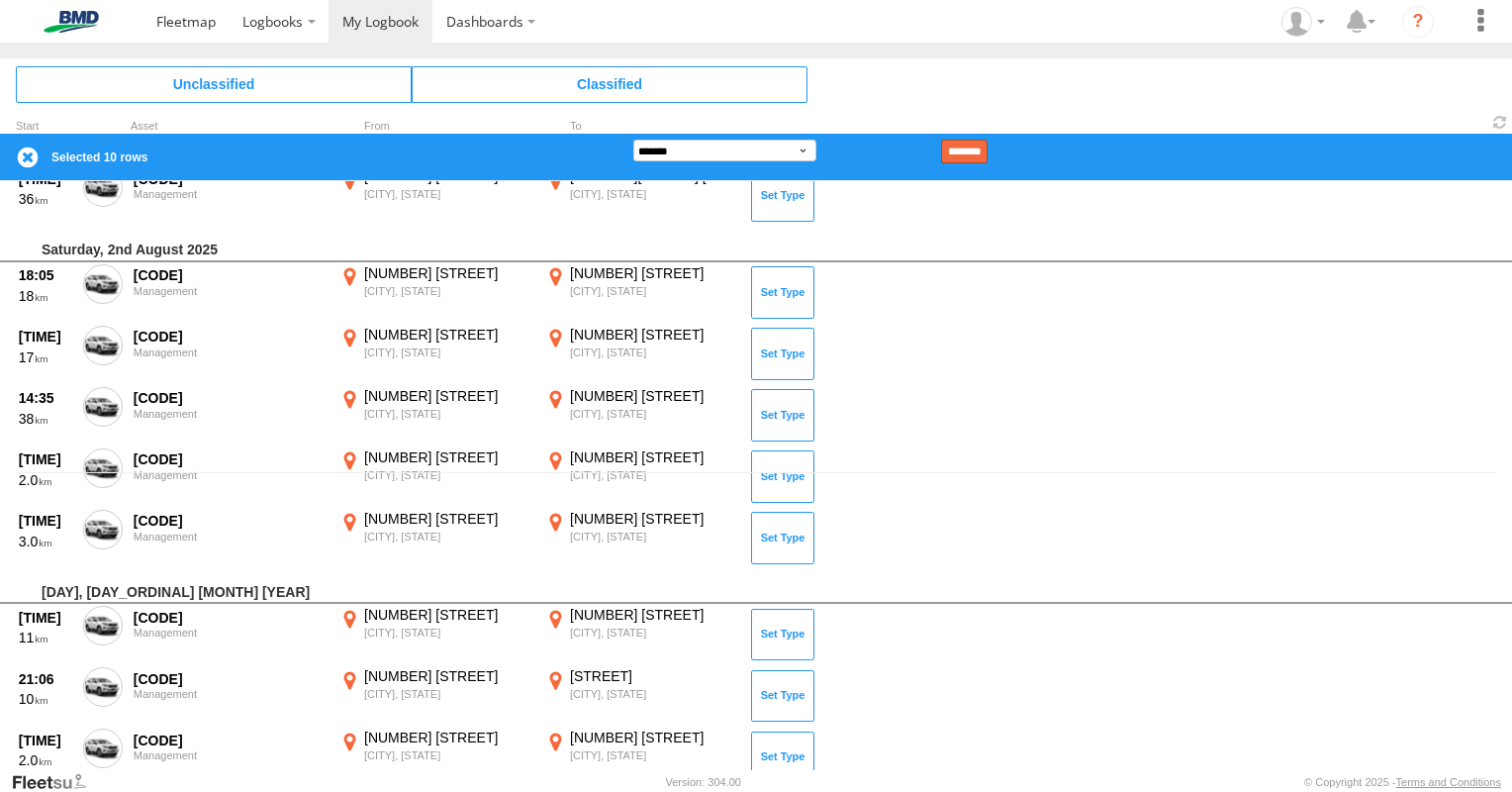 click on "********" at bounding box center [964, 151] 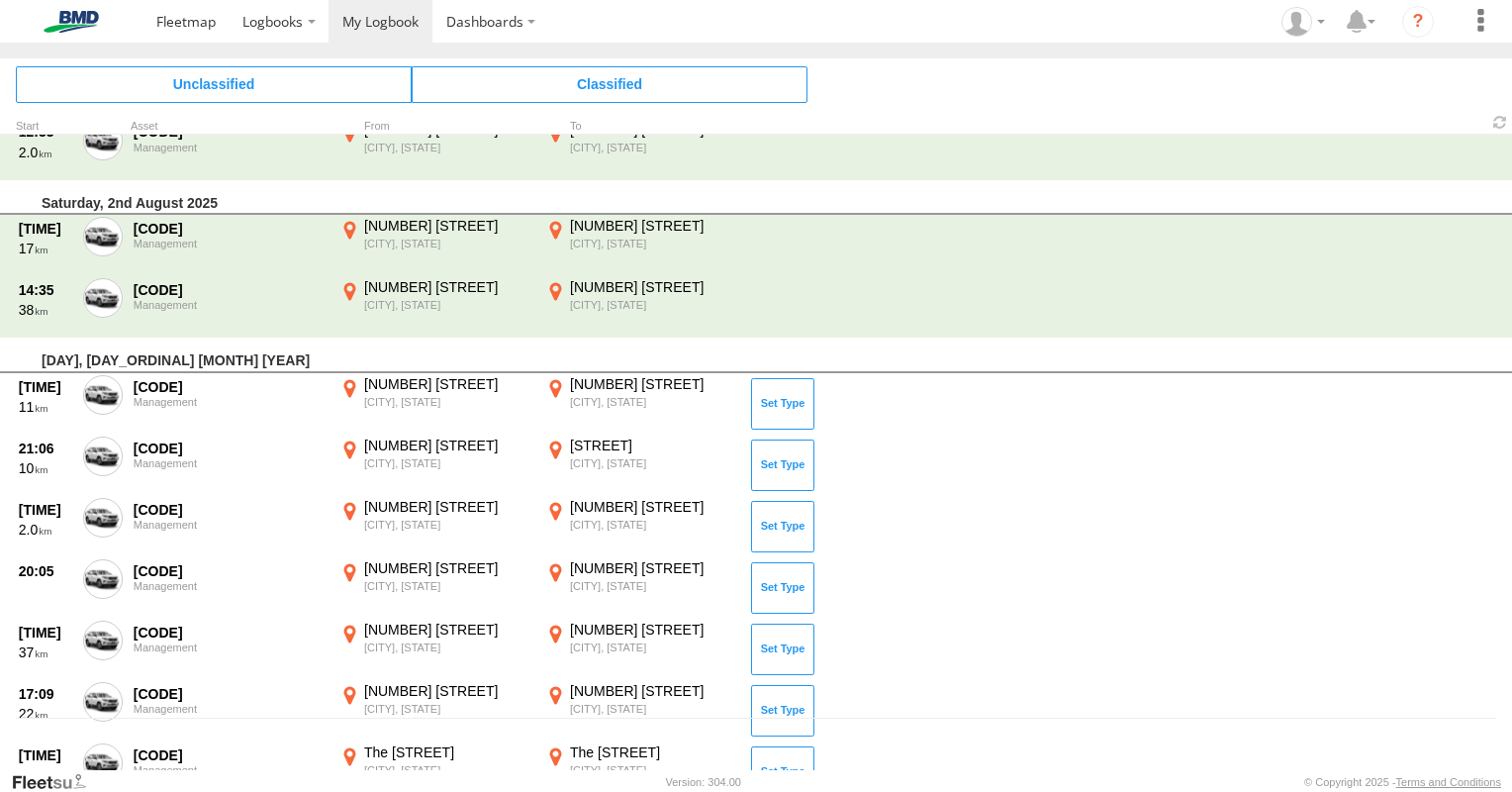 scroll, scrollTop: 0, scrollLeft: 0, axis: both 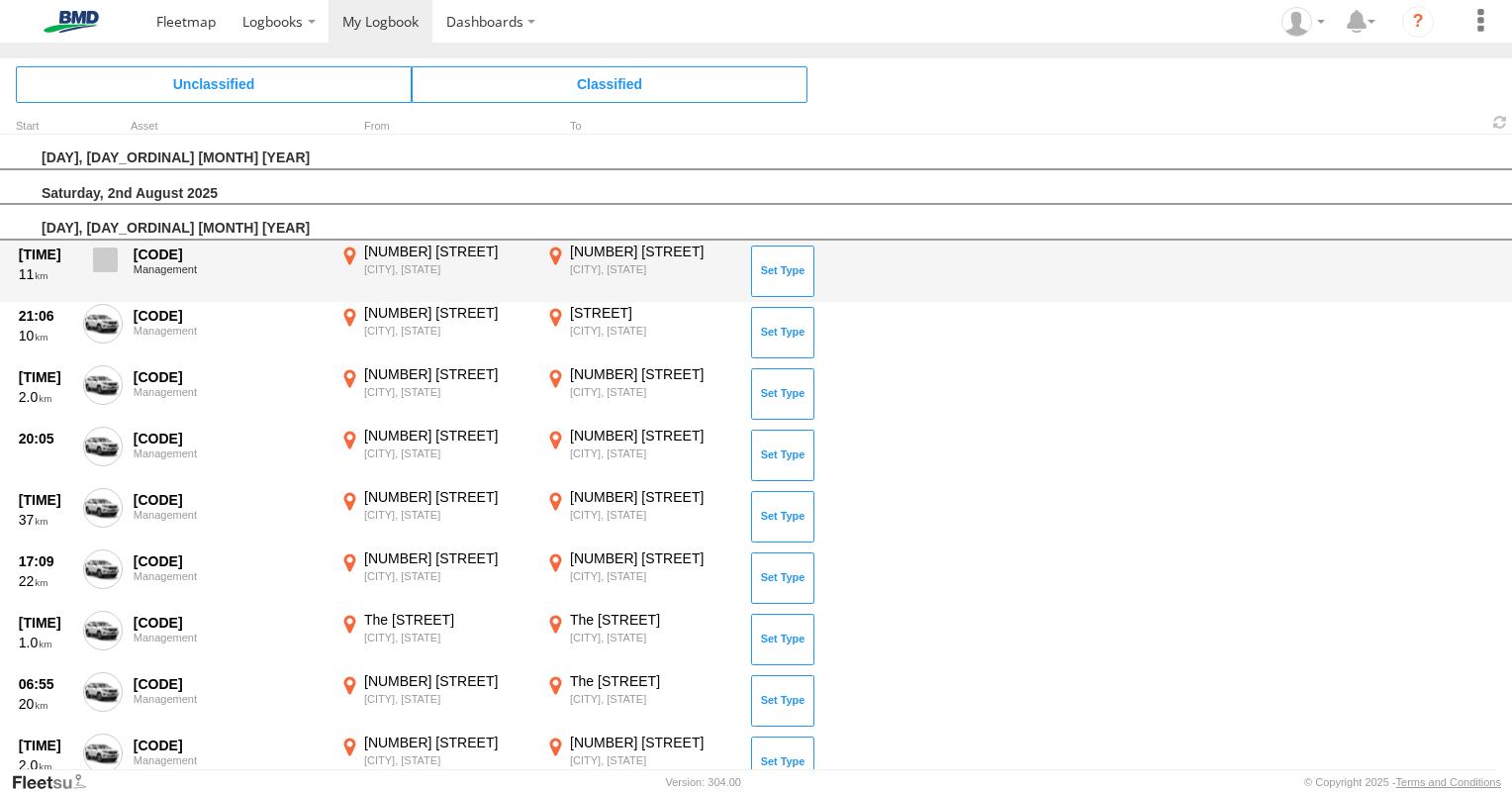 click at bounding box center [105, 259] 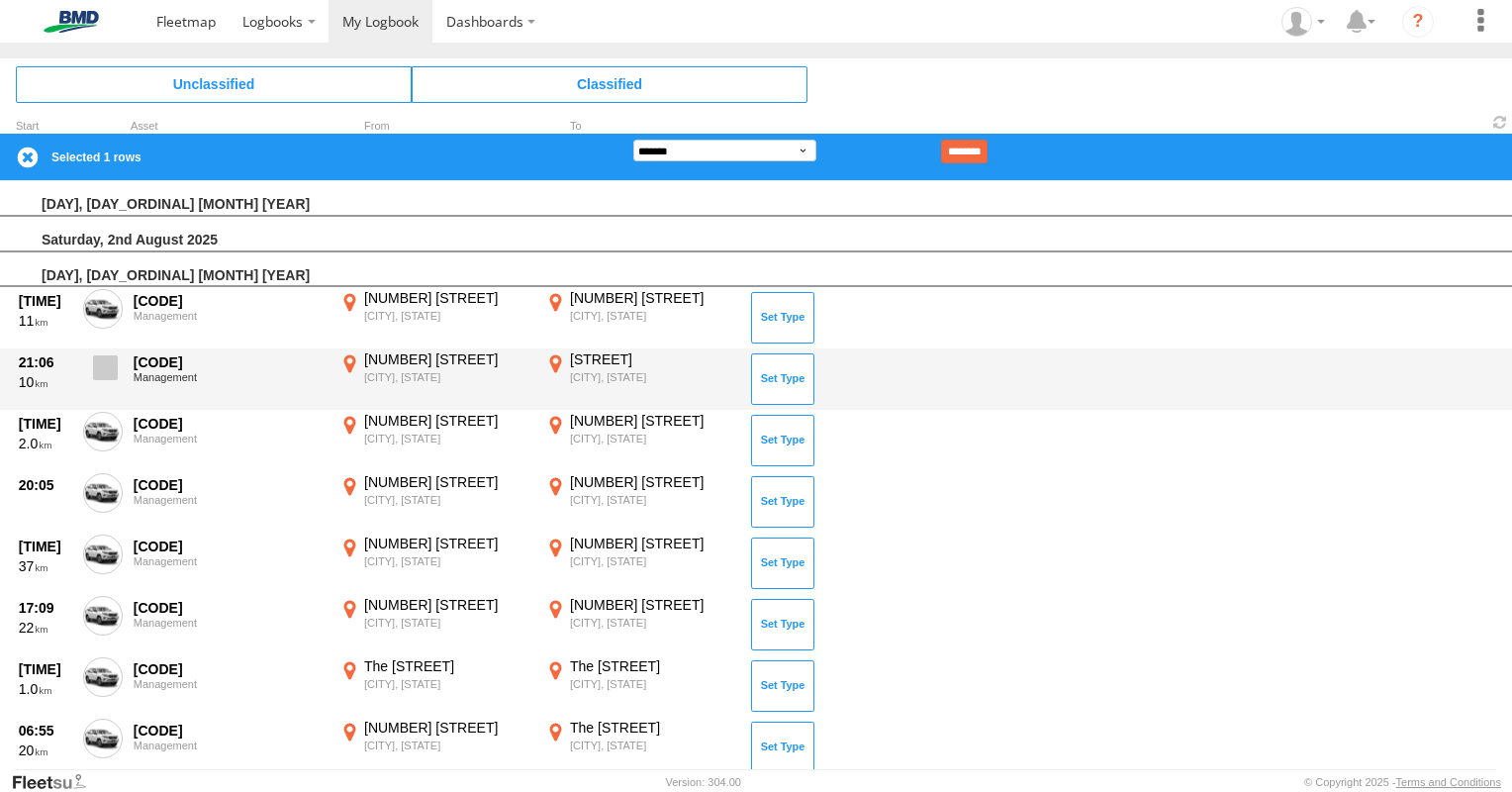 click at bounding box center [105, 367] 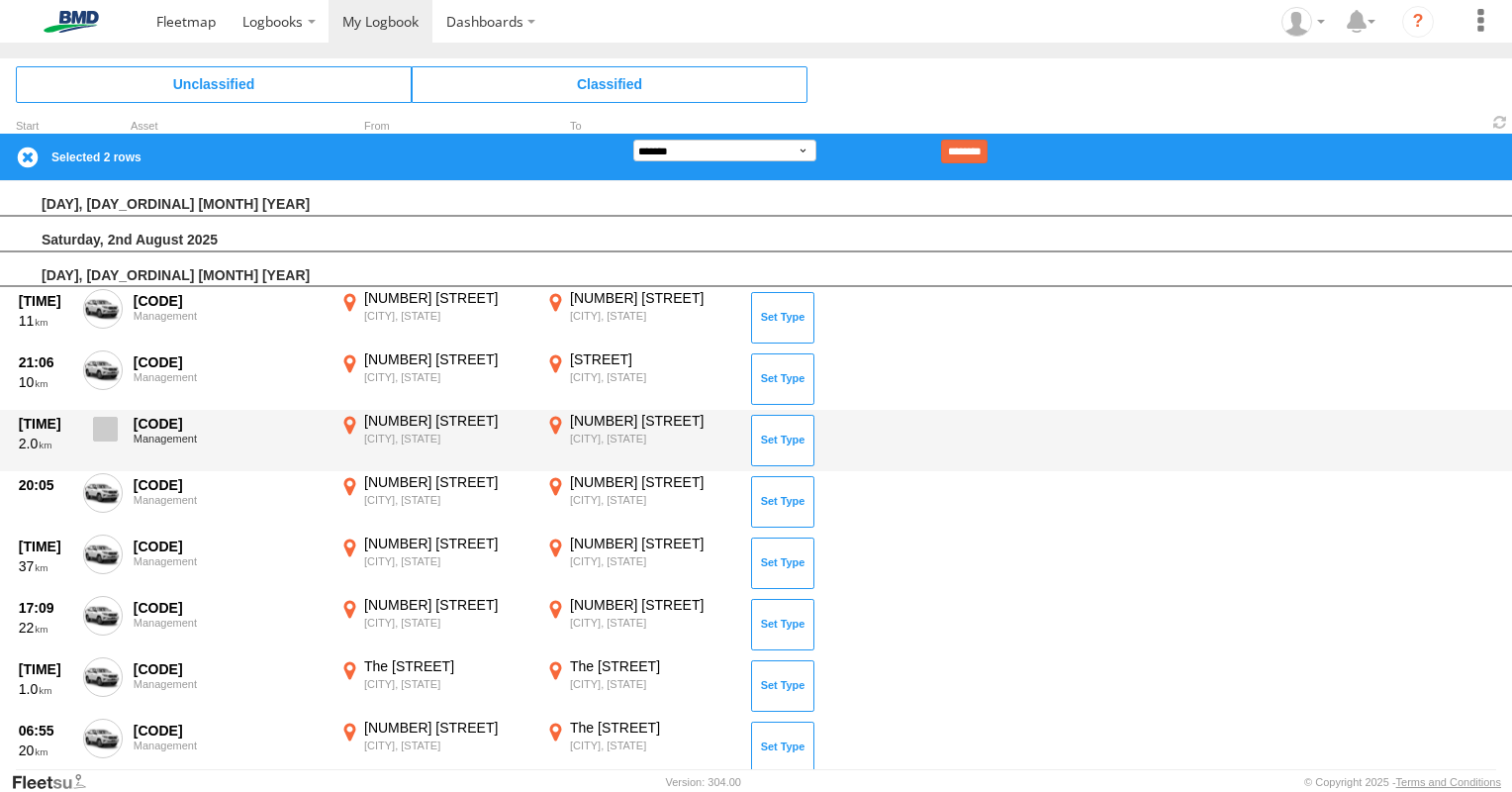 click at bounding box center [103, 435] 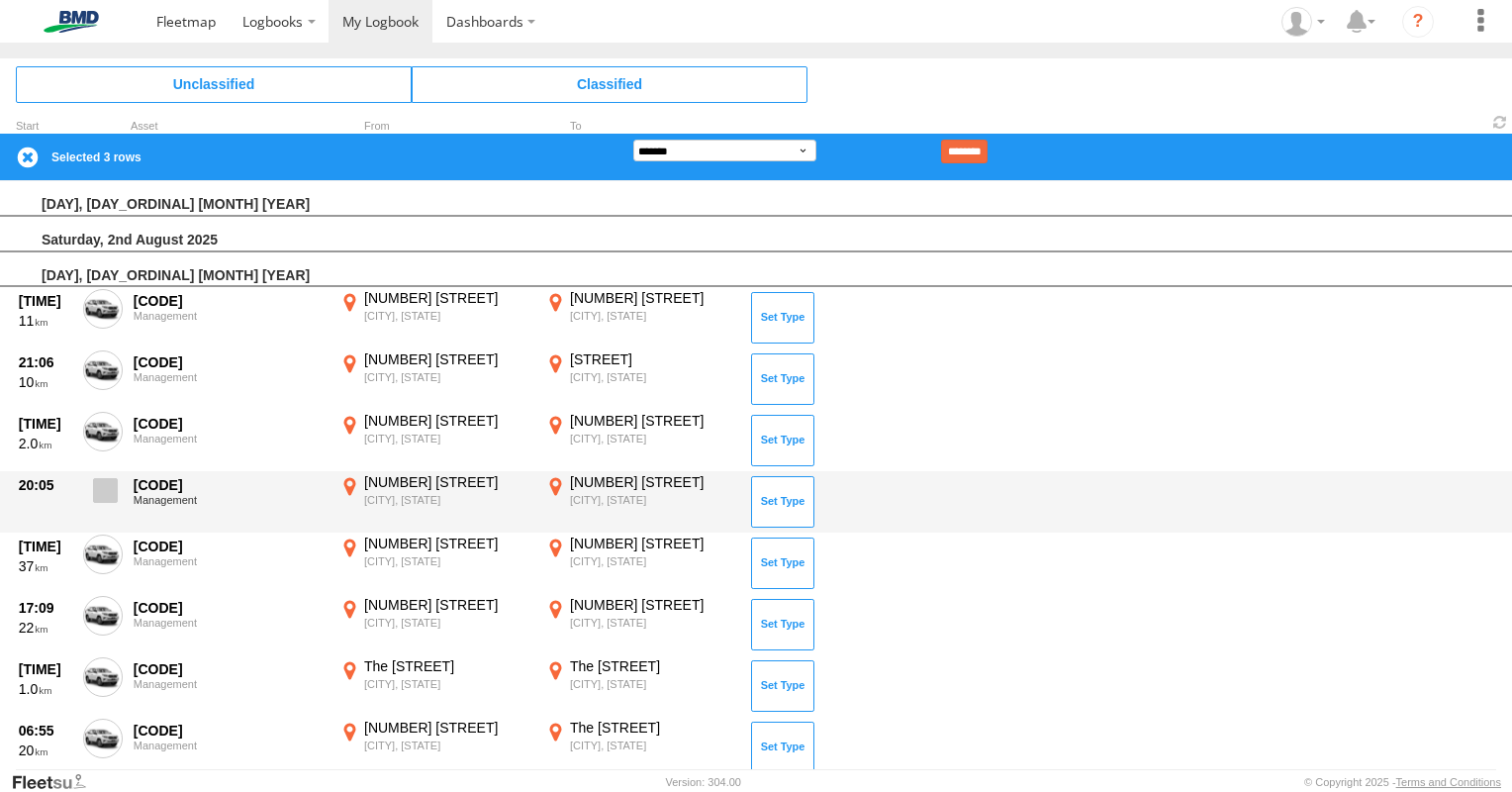 click at bounding box center (105, 490) 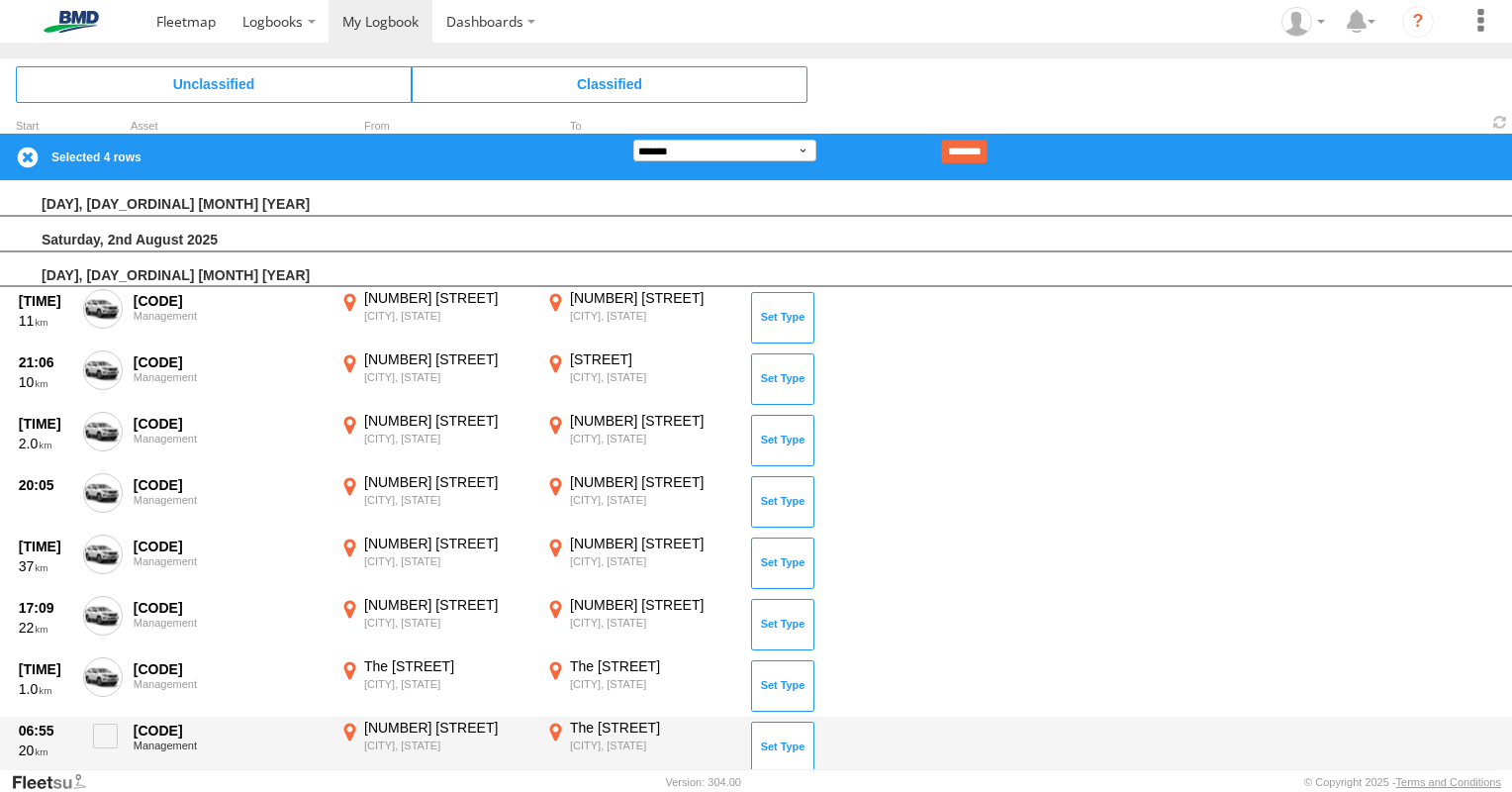 scroll, scrollTop: 297, scrollLeft: 0, axis: vertical 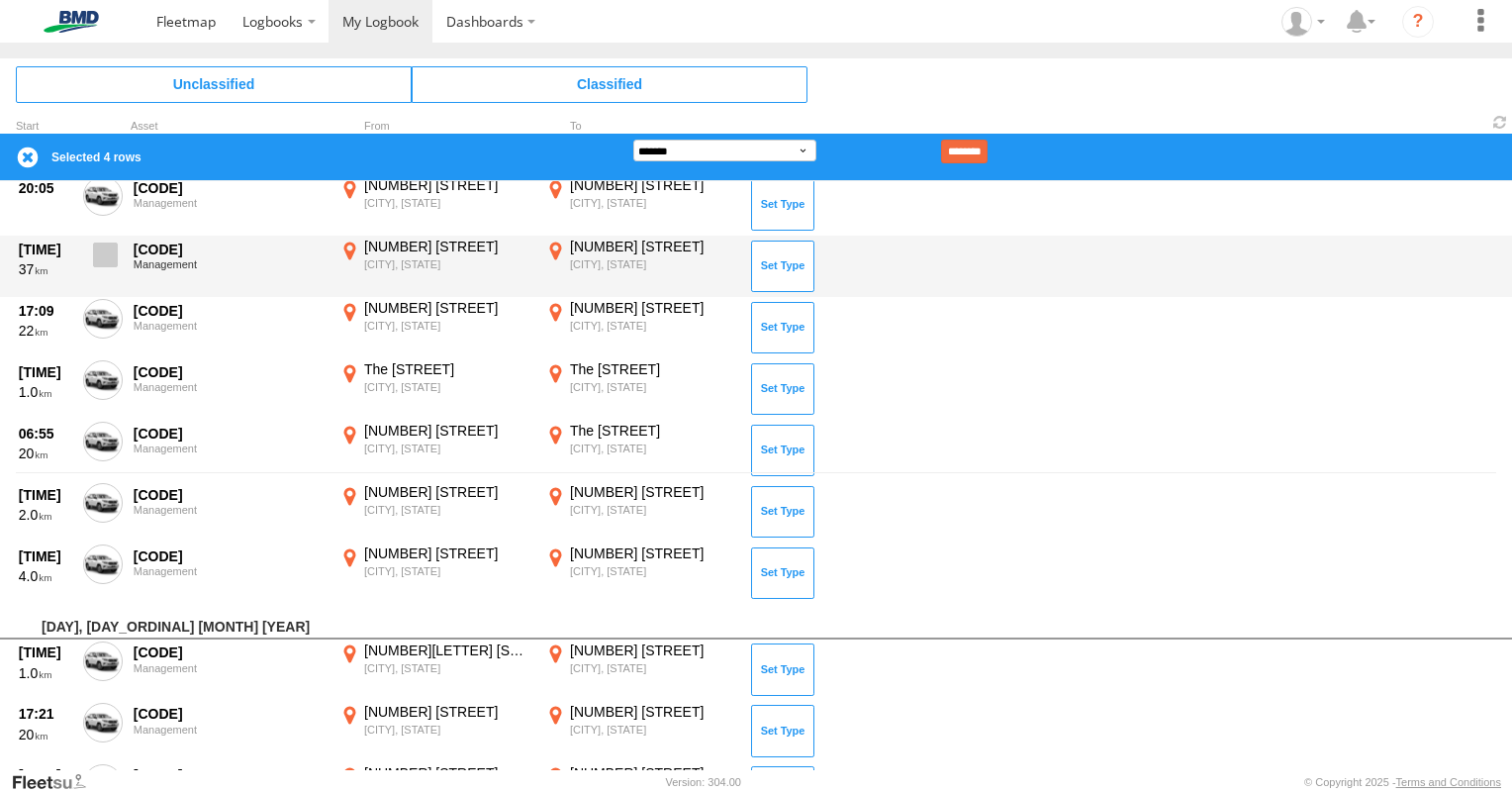 click at bounding box center (105, 254) 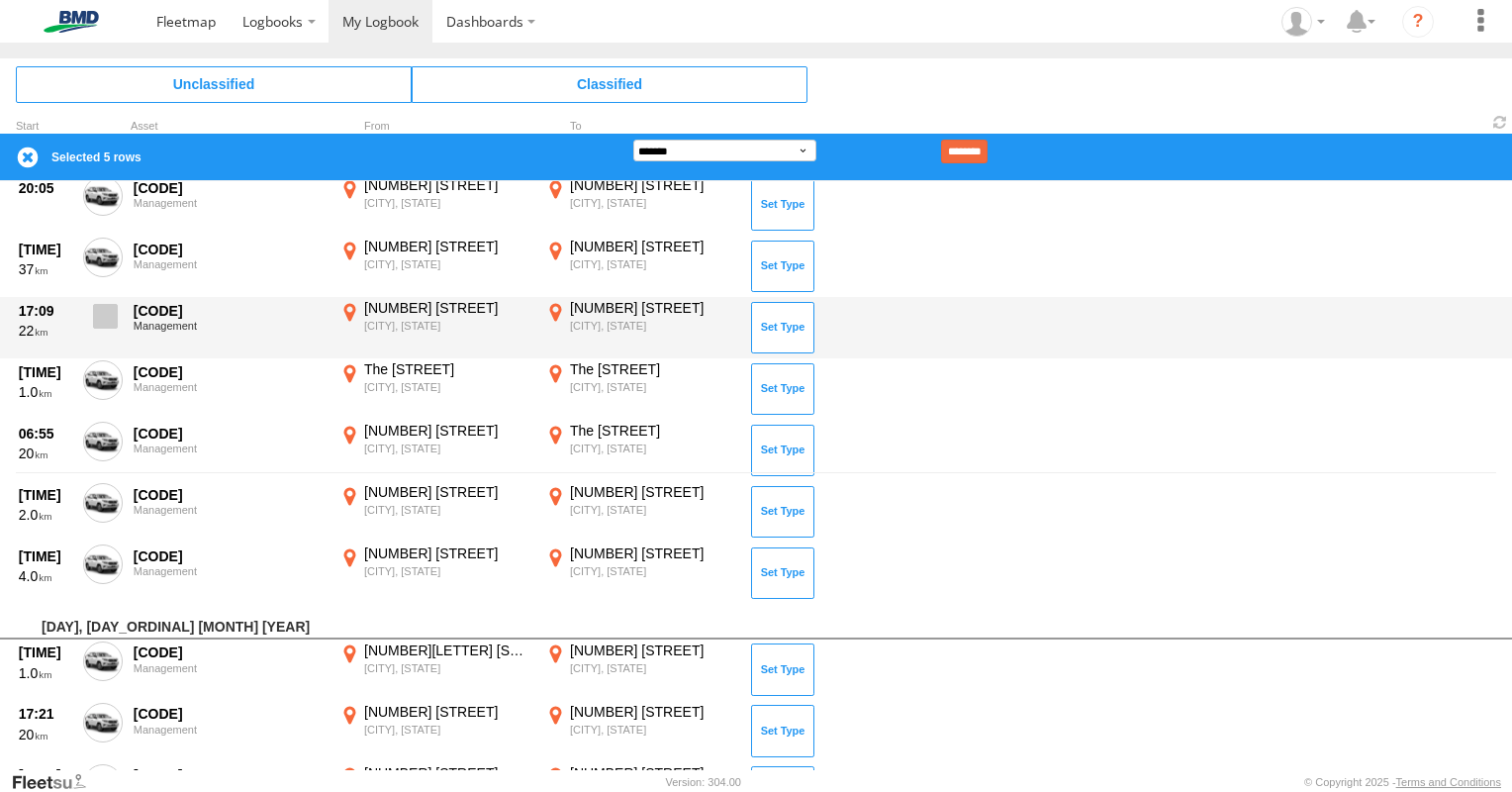 click at bounding box center (105, 316) 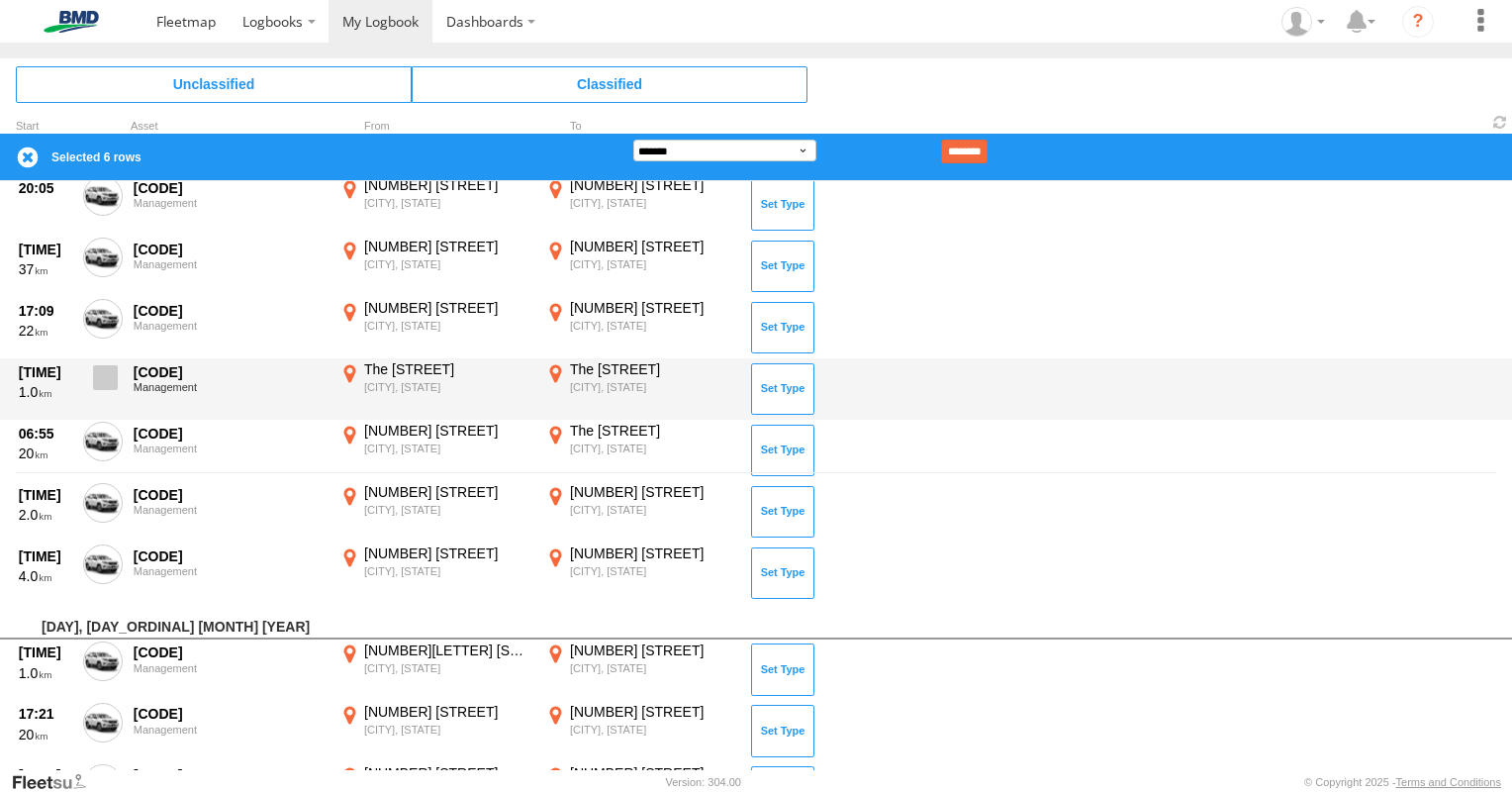 drag, startPoint x: 96, startPoint y: 371, endPoint x: 123, endPoint y: 422, distance: 57.706152 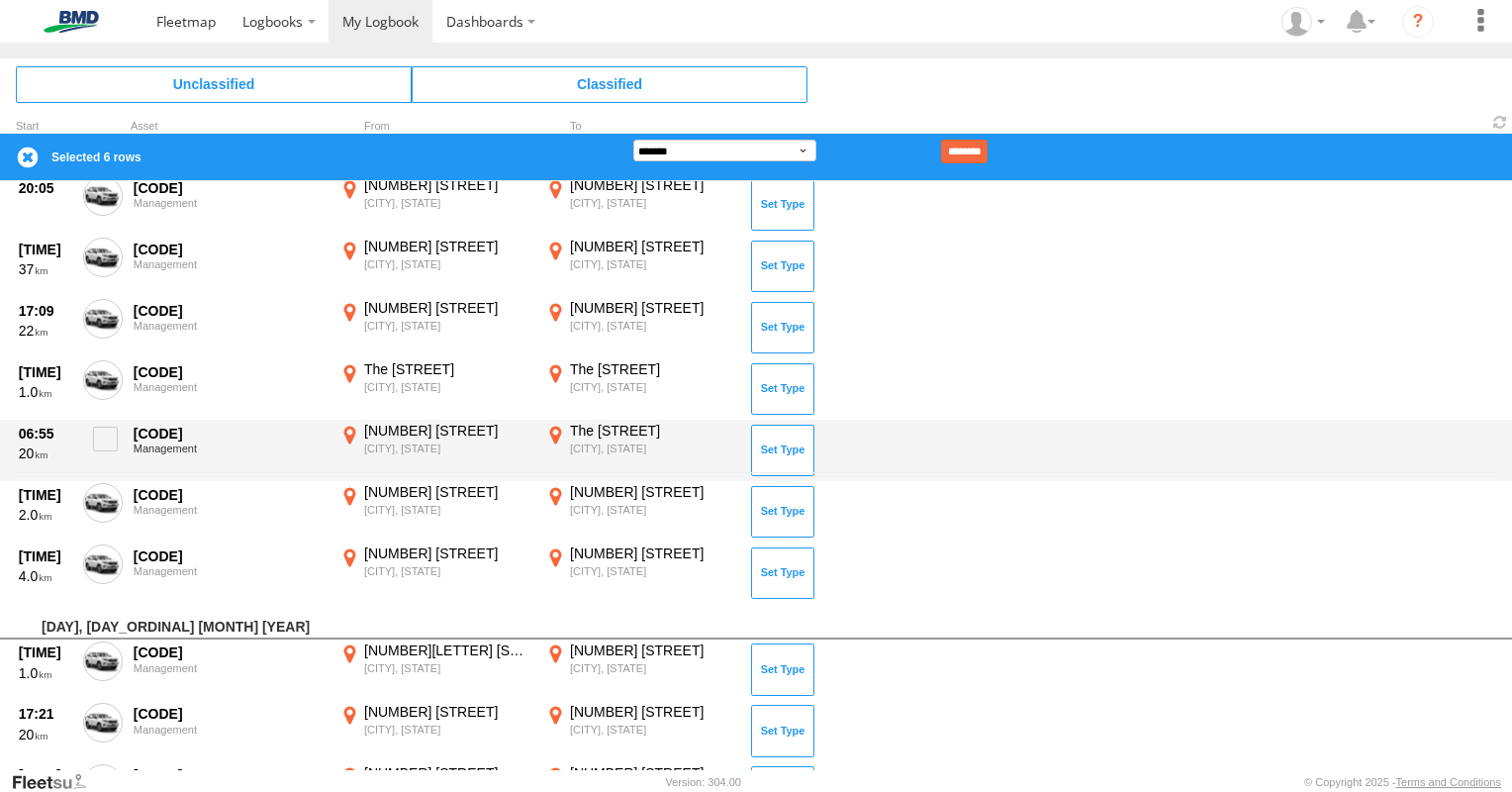 click at bounding box center (0, 0) 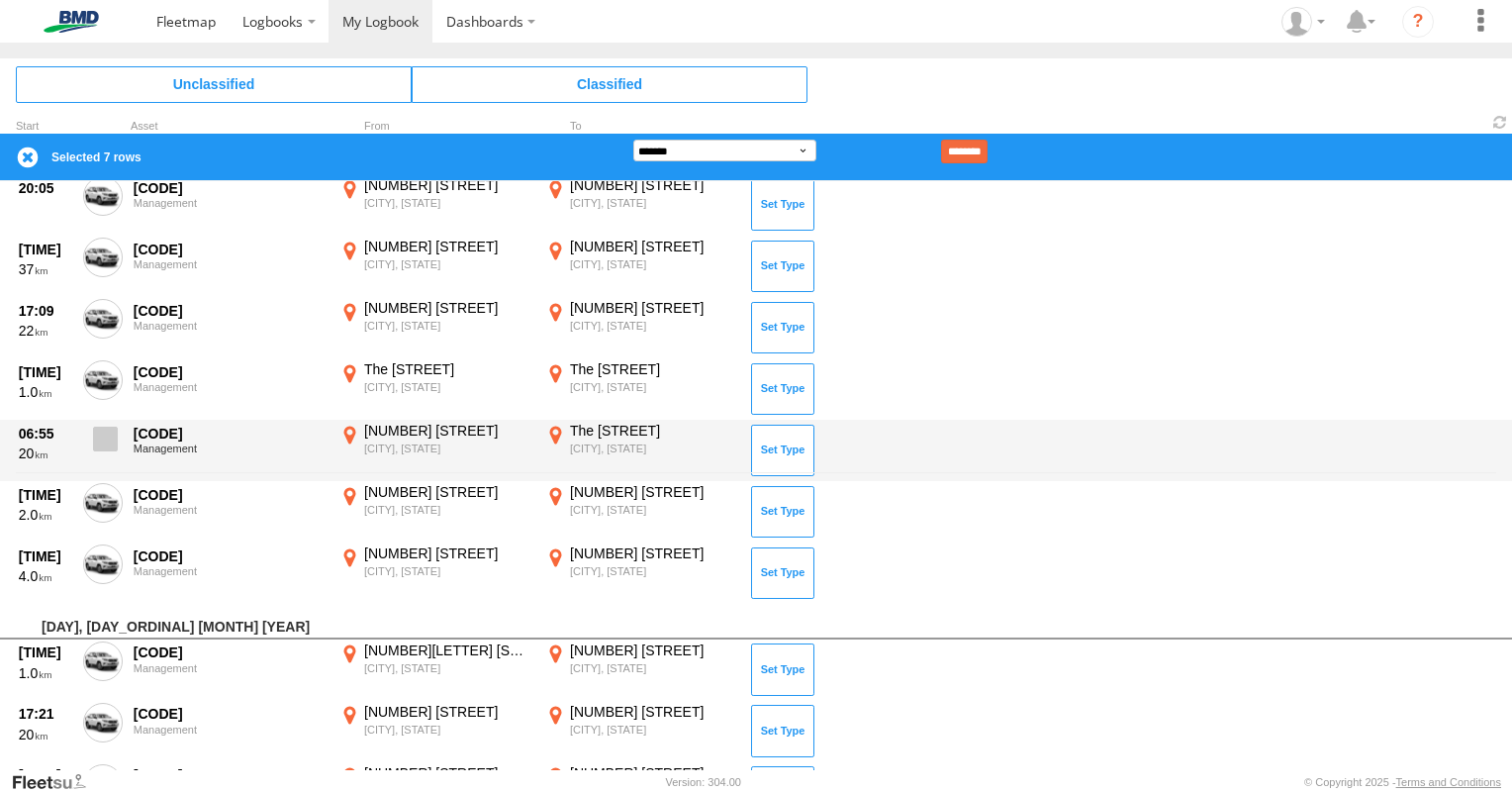 click at bounding box center (105, 439) 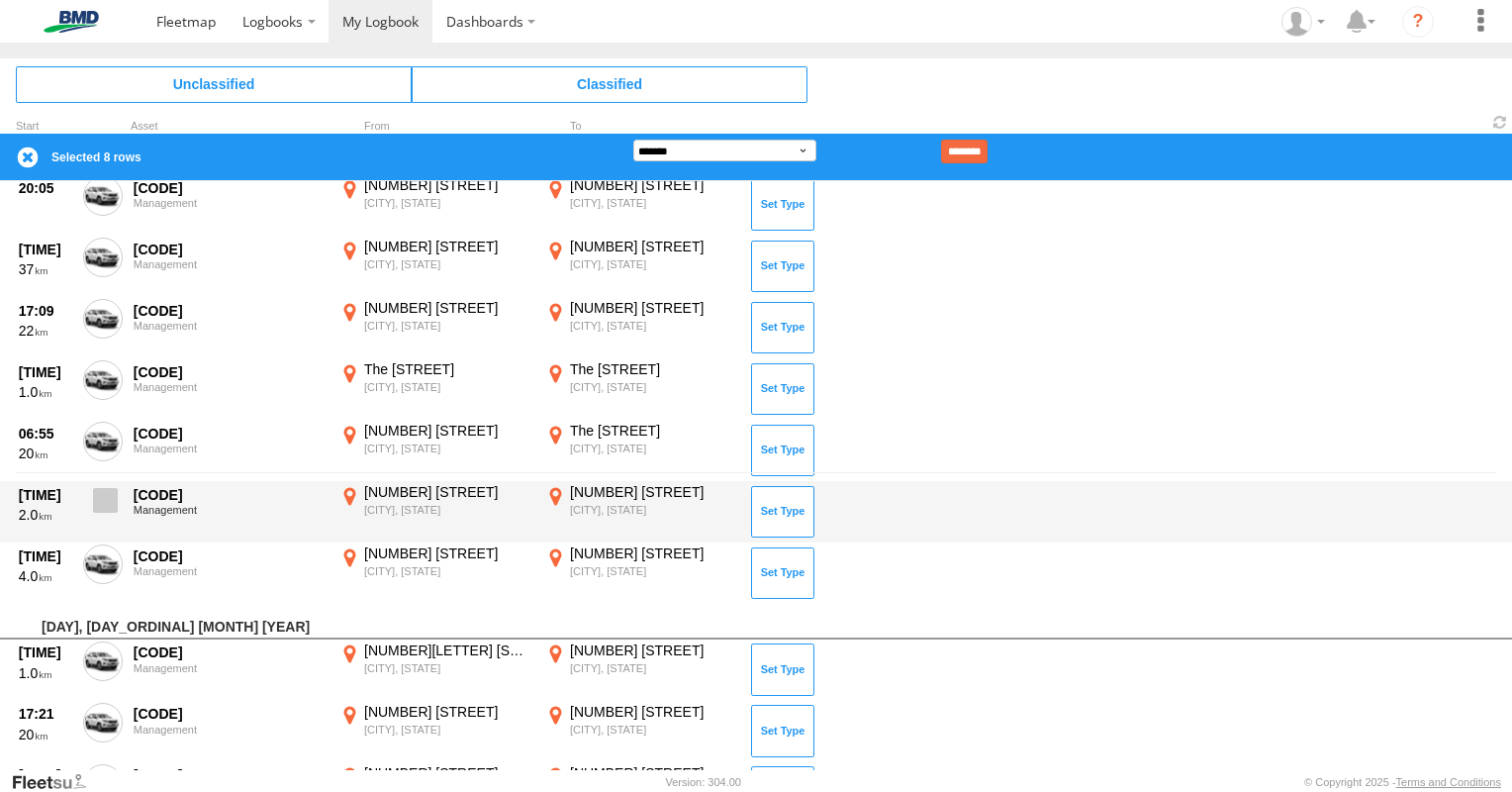 click at bounding box center (103, 506) 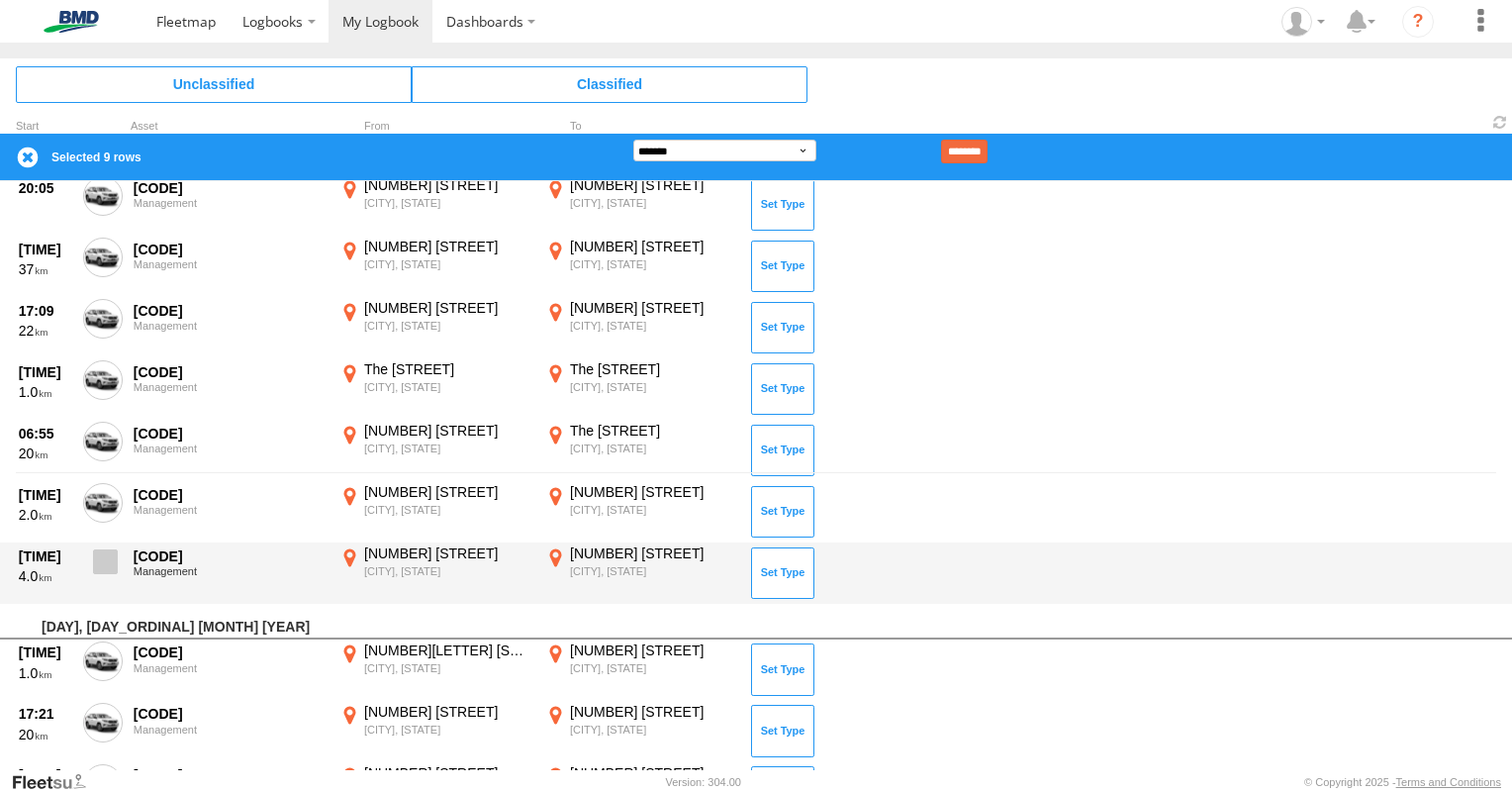 click at bounding box center [105, 561] 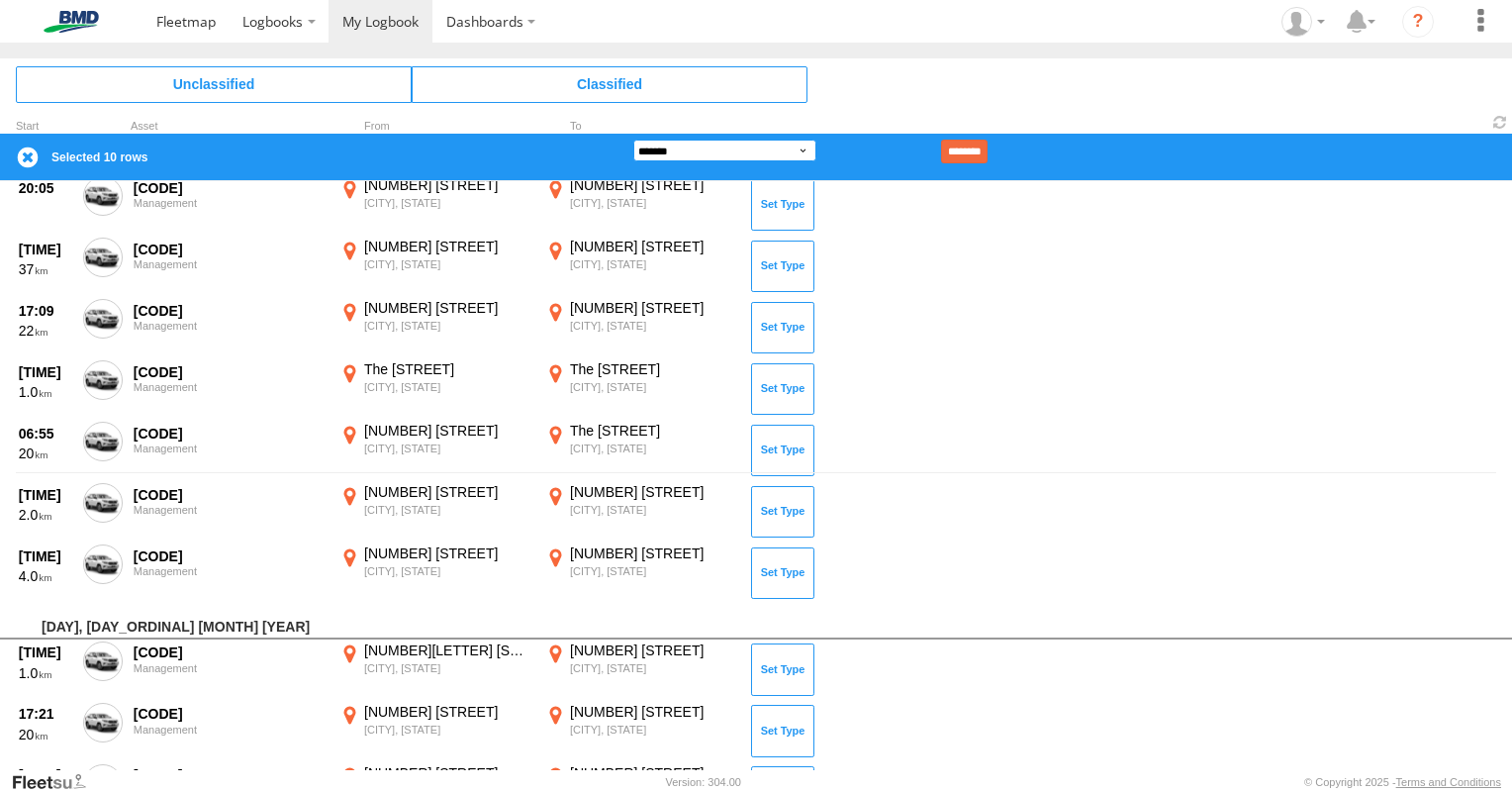 click on "**********" at bounding box center [724, 150] 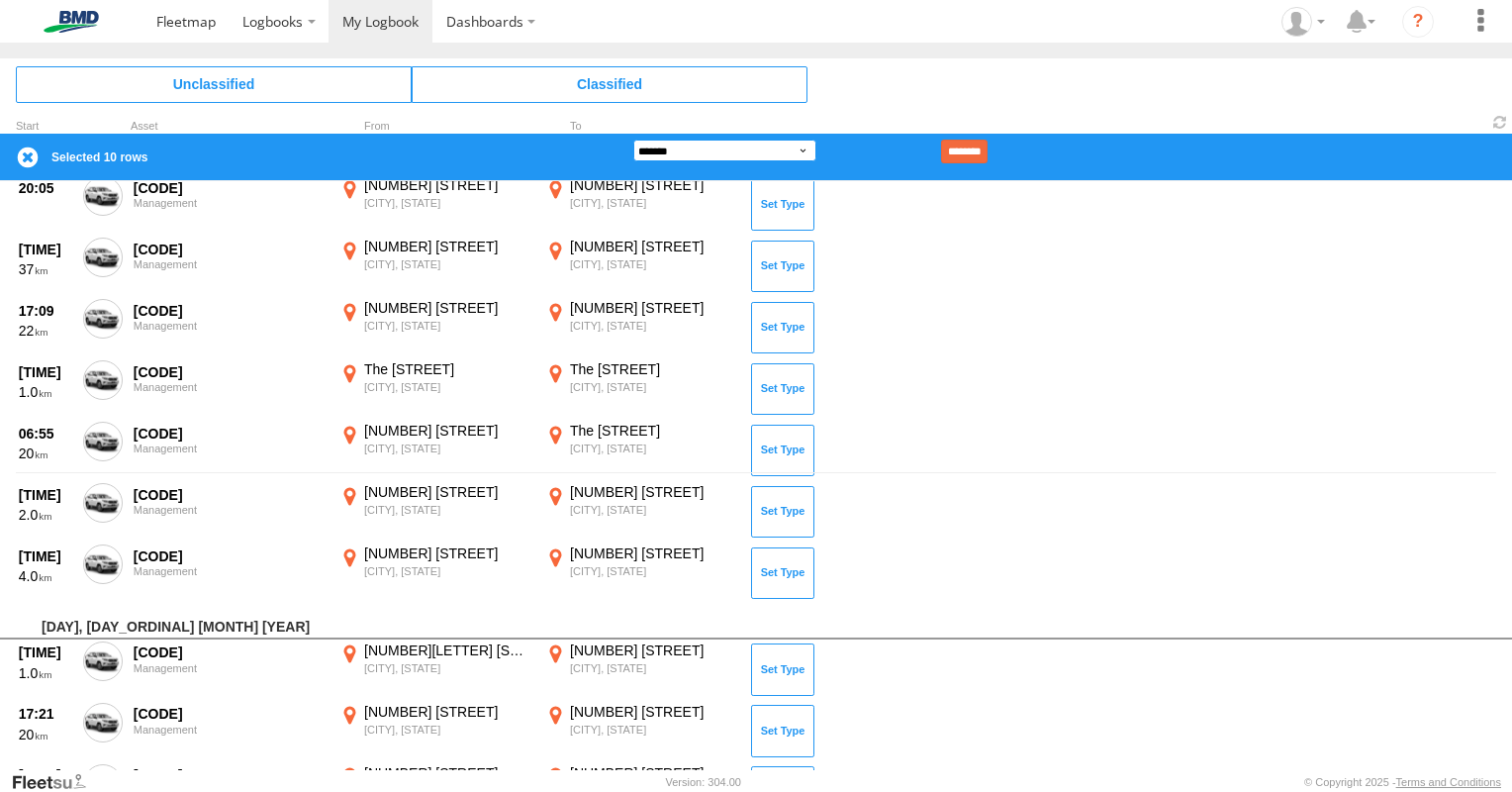 select on "**" 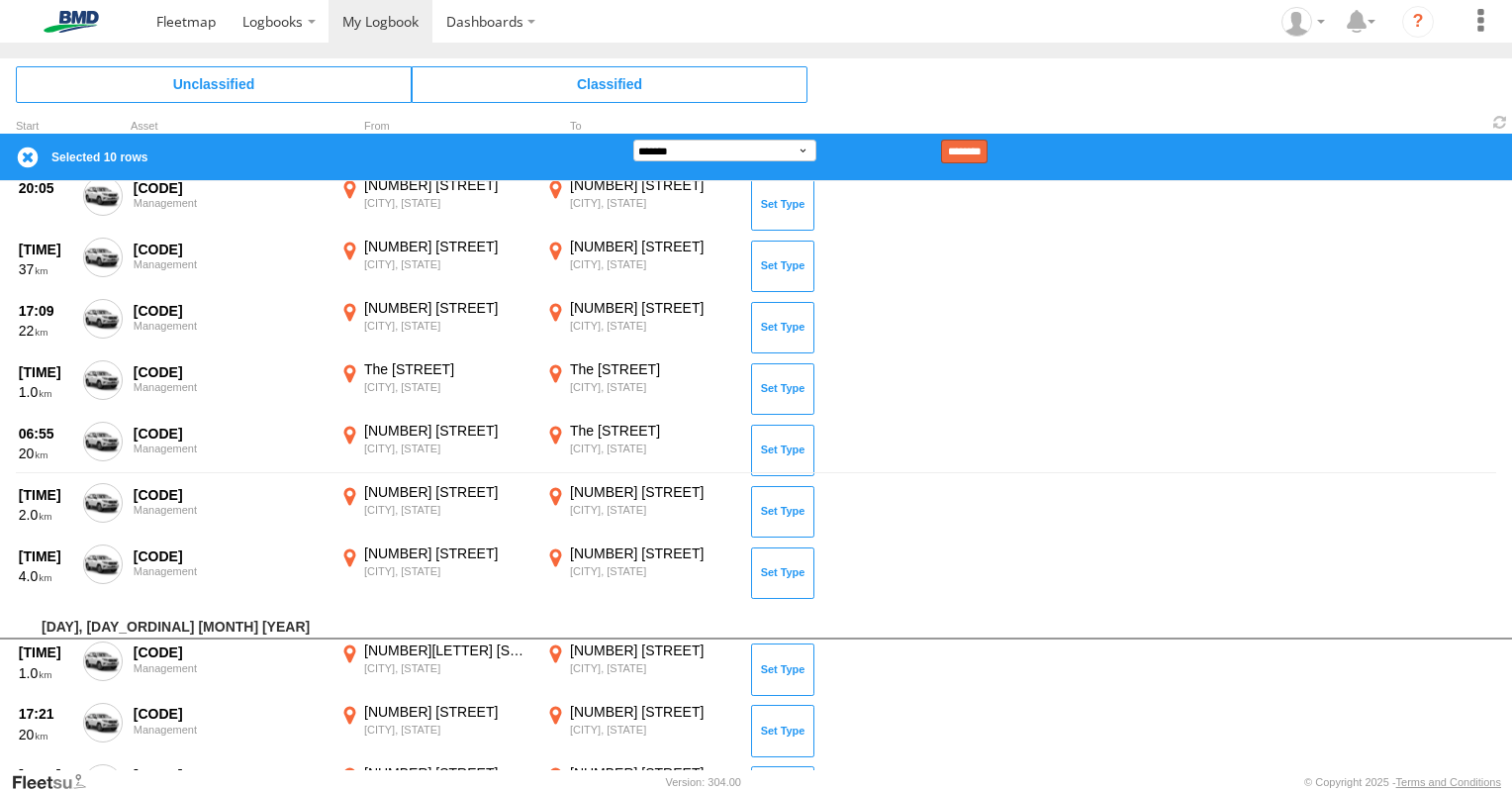 click on "**********" at bounding box center [756, 156] 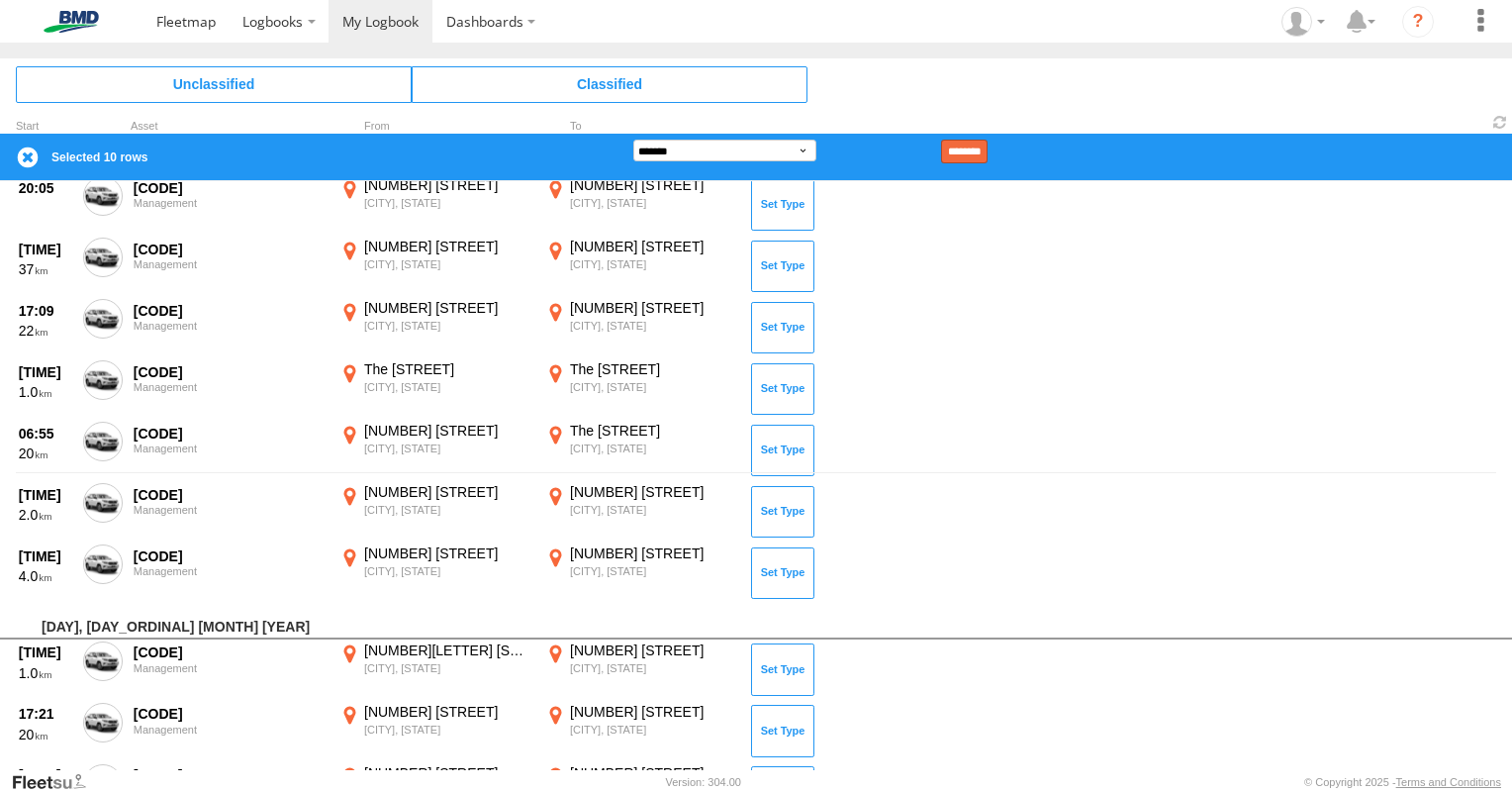 click on "********" at bounding box center (964, 151) 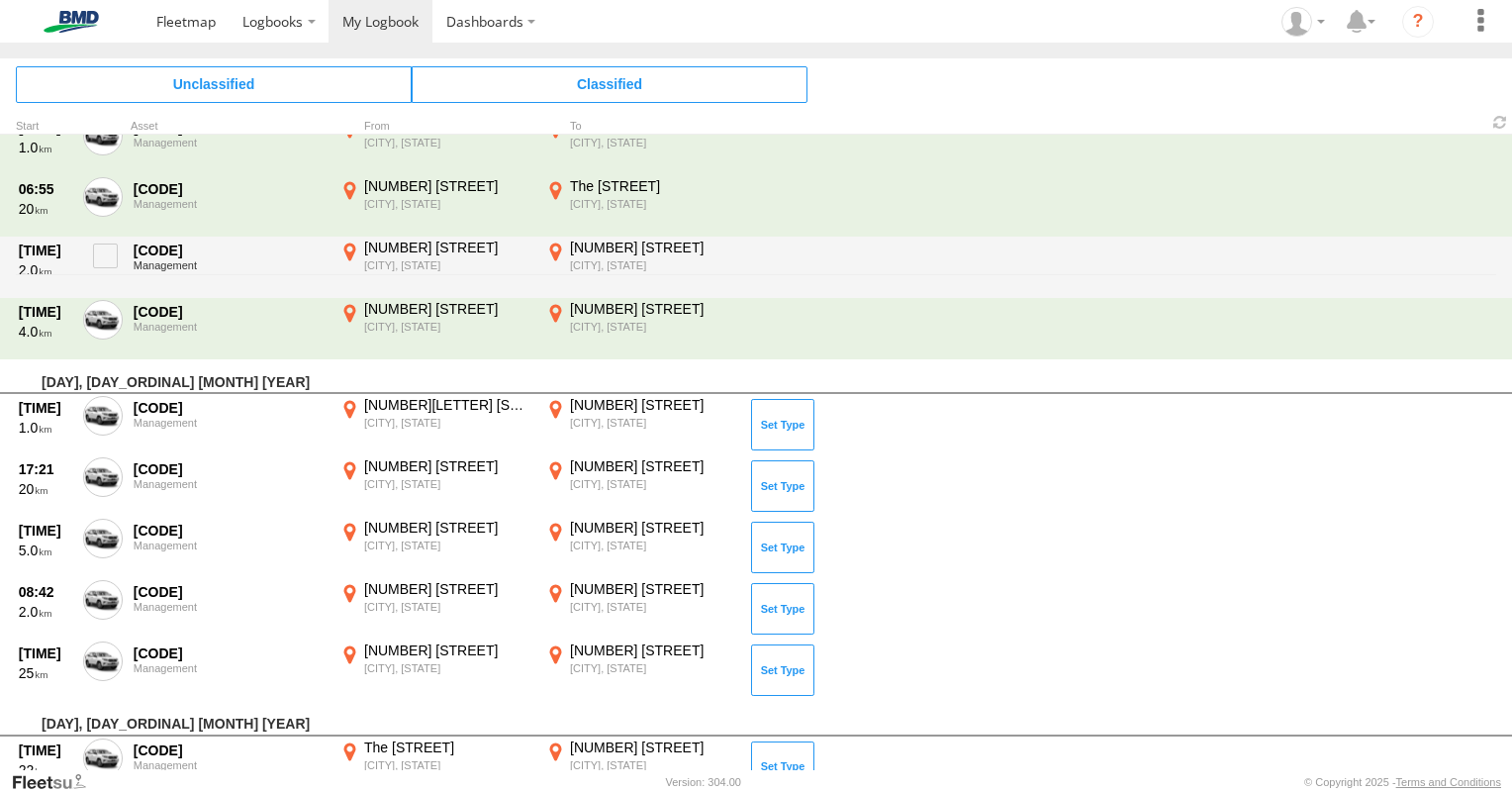 scroll, scrollTop: 550, scrollLeft: 0, axis: vertical 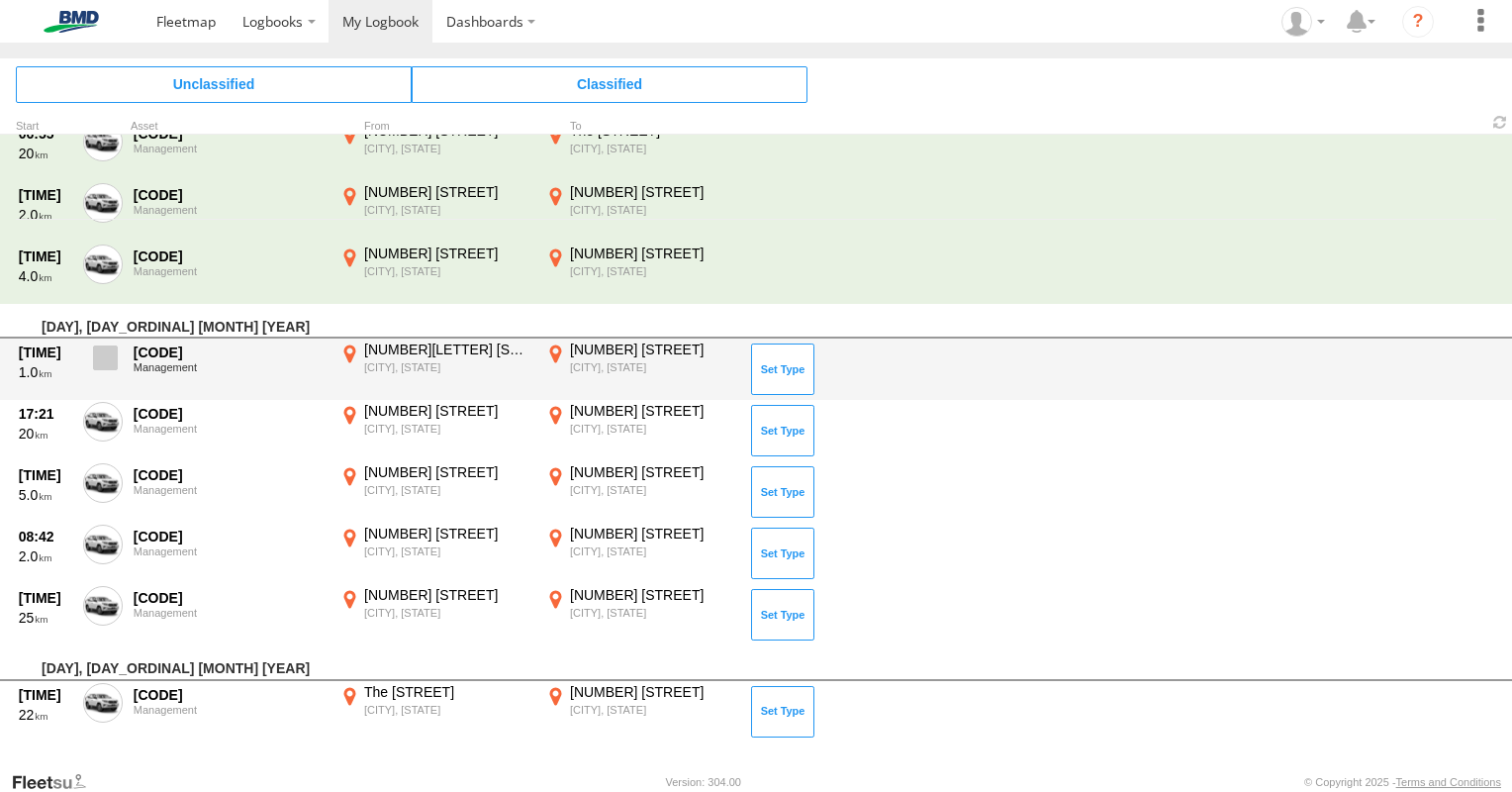 click at bounding box center (105, 357) 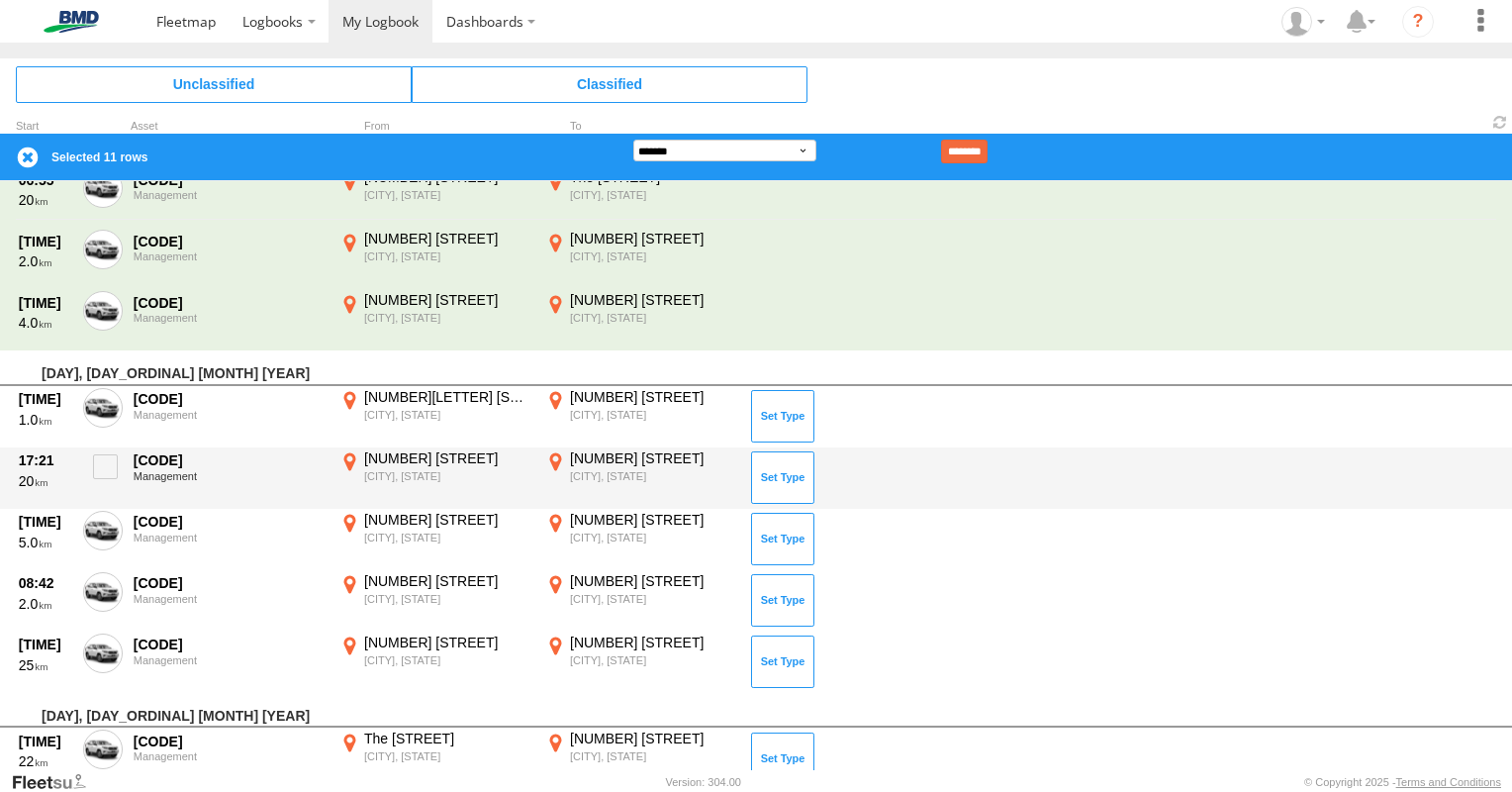 drag, startPoint x: 107, startPoint y: 469, endPoint x: 107, endPoint y: 501, distance: 32 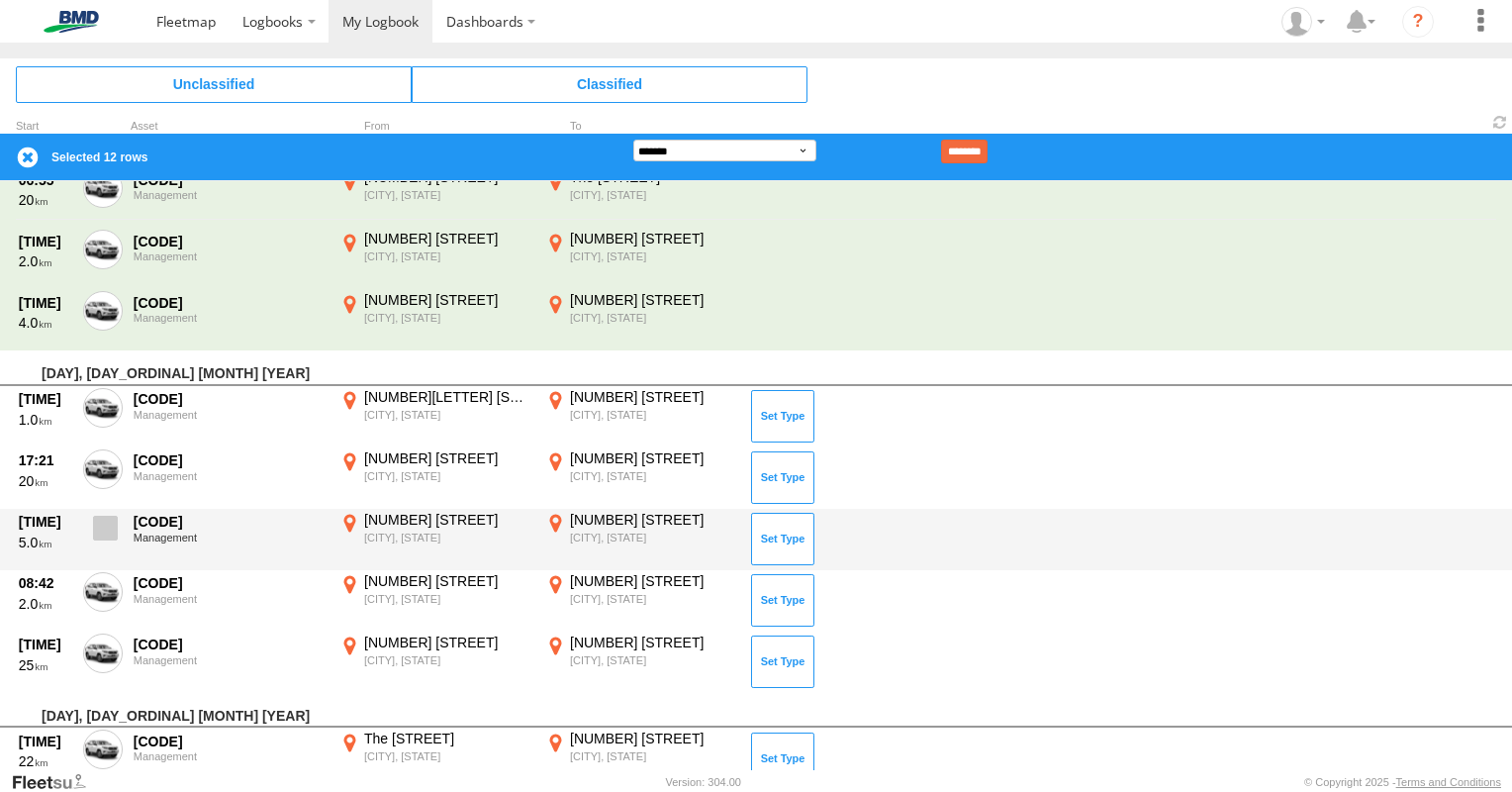 drag, startPoint x: 104, startPoint y: 517, endPoint x: 111, endPoint y: 532, distance: 16.552945 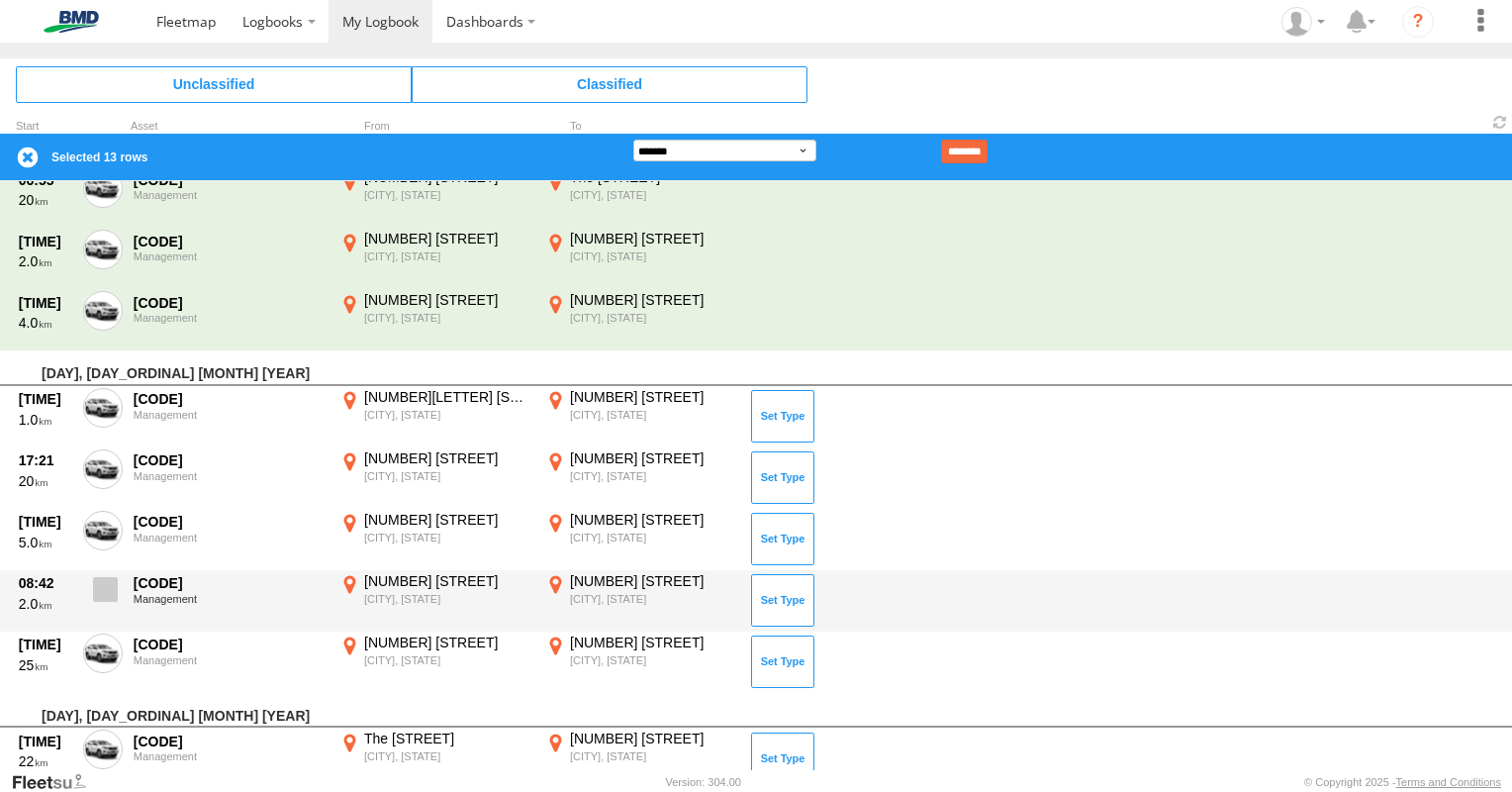drag, startPoint x: 108, startPoint y: 586, endPoint x: 107, endPoint y: 597, distance: 11.045361 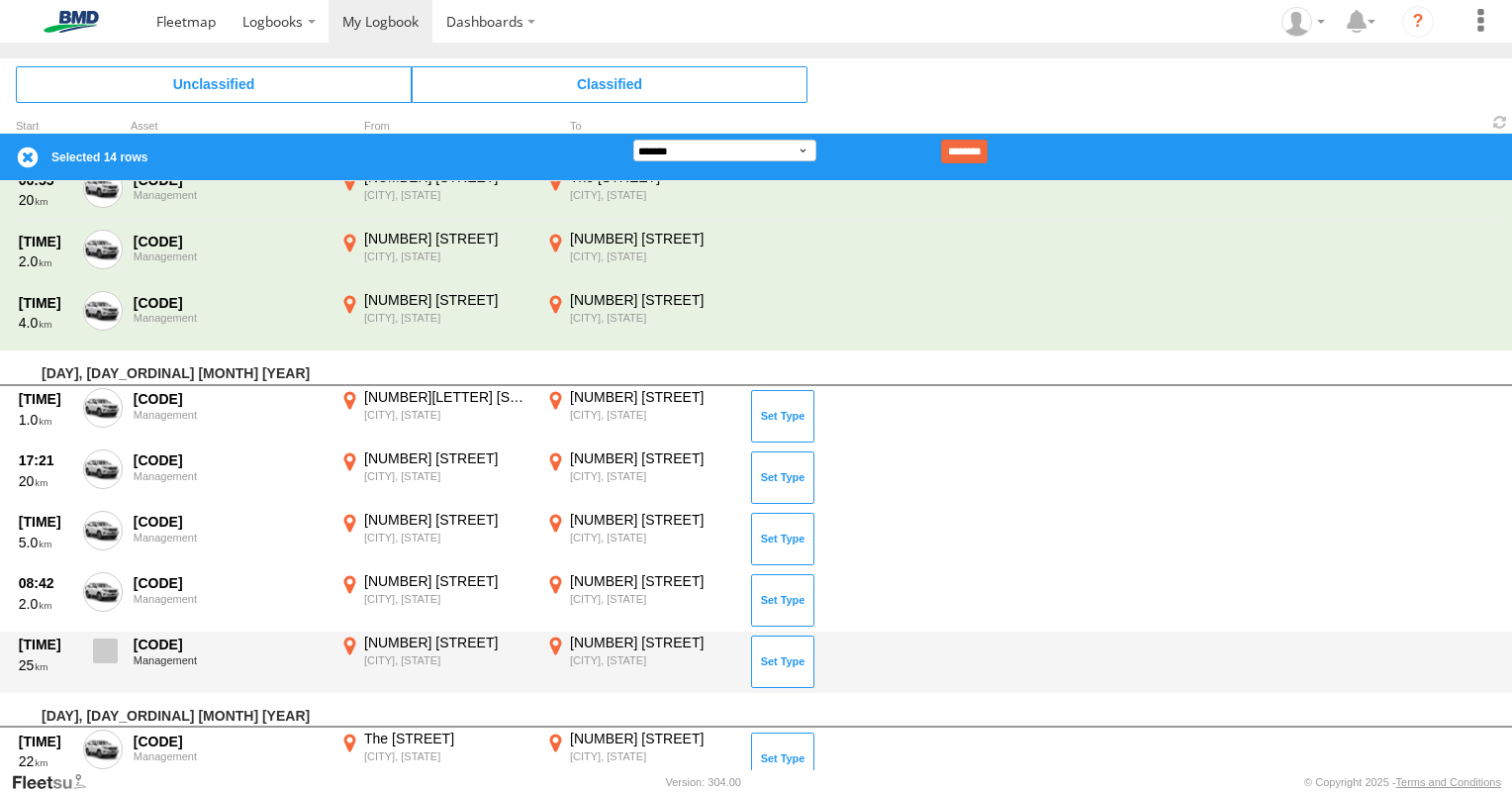 click at bounding box center (105, 650) 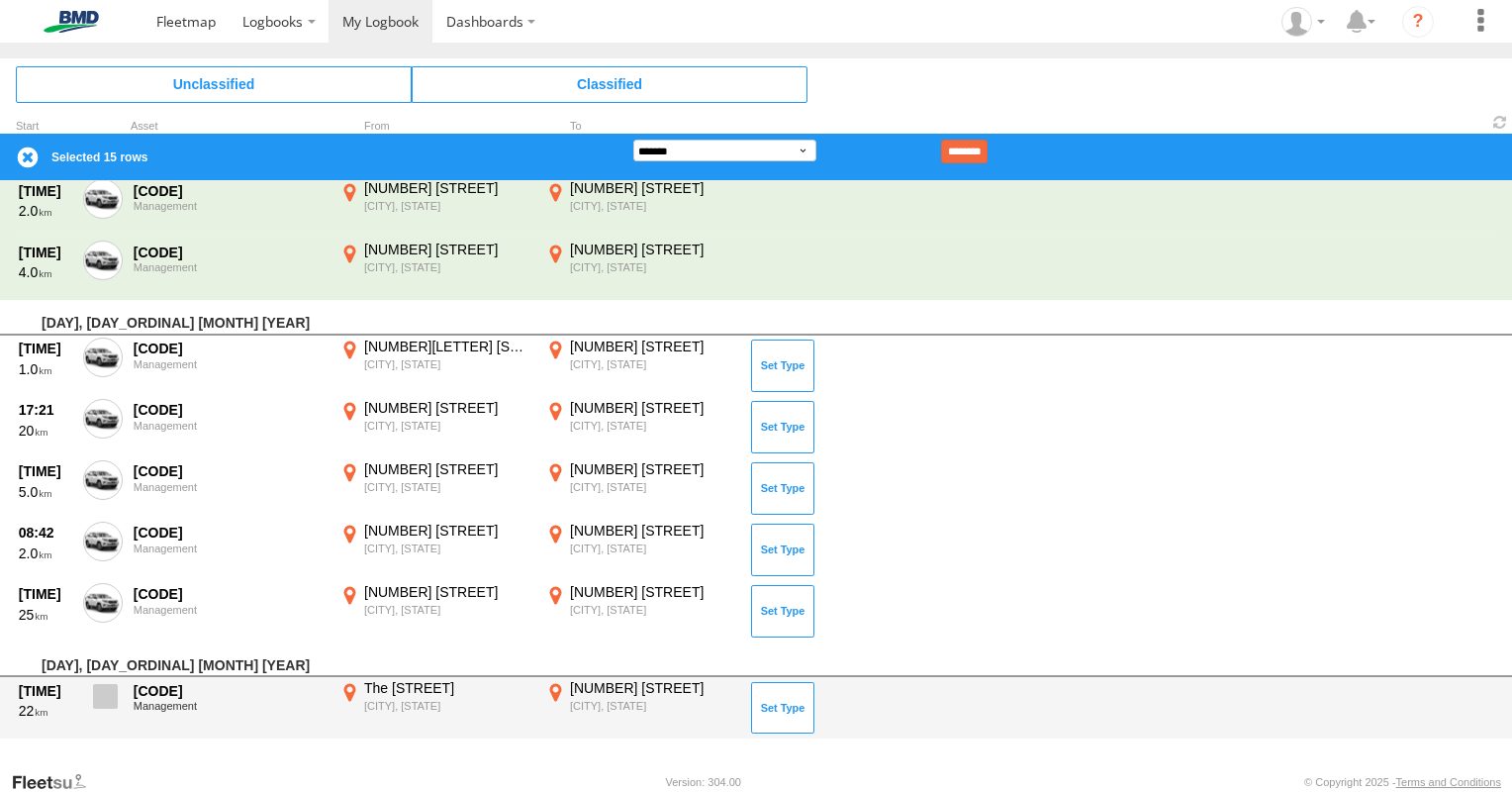 scroll, scrollTop: 0, scrollLeft: 0, axis: both 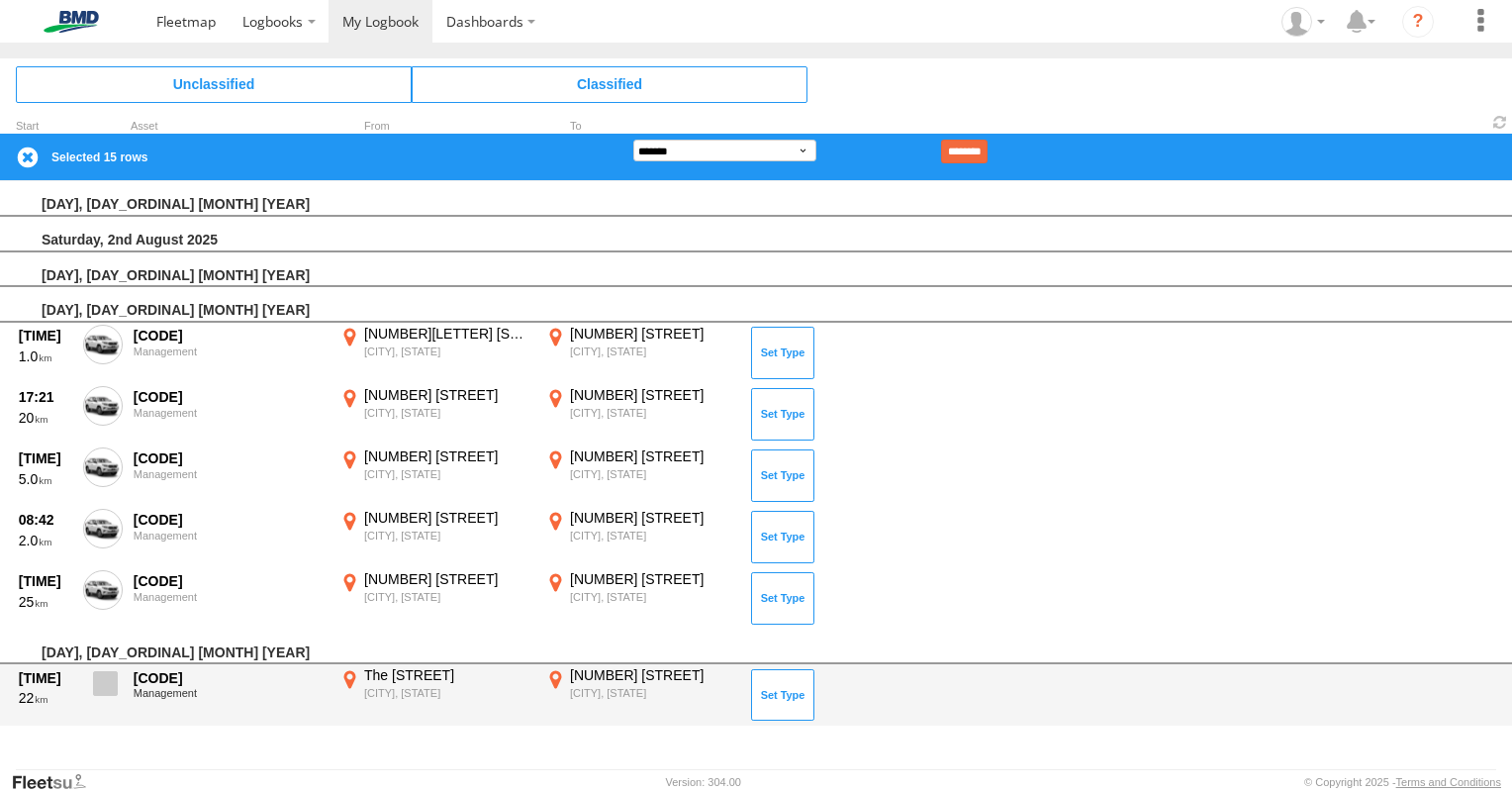 click at bounding box center [105, 683] 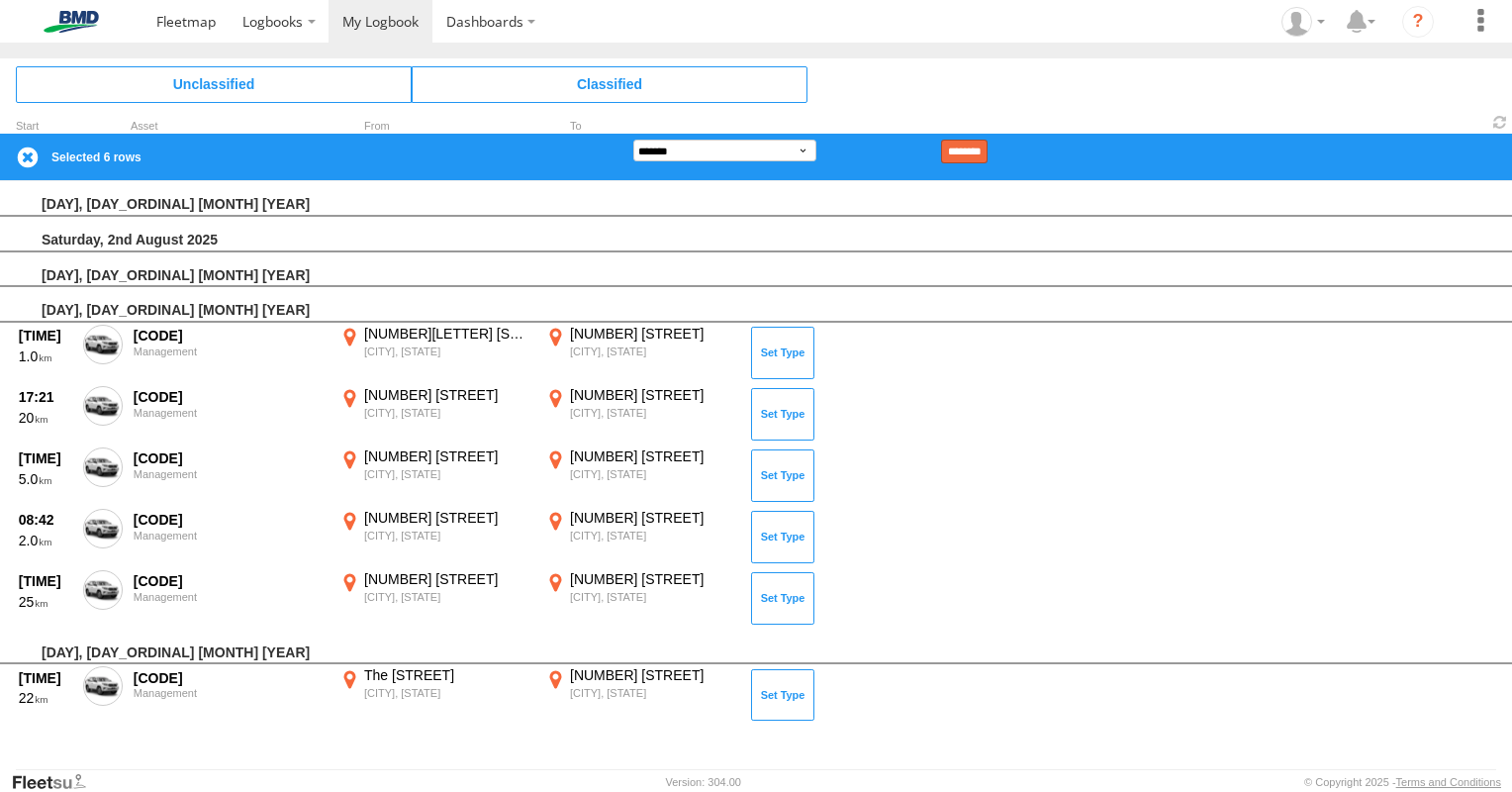 click on "********" at bounding box center (964, 151) 